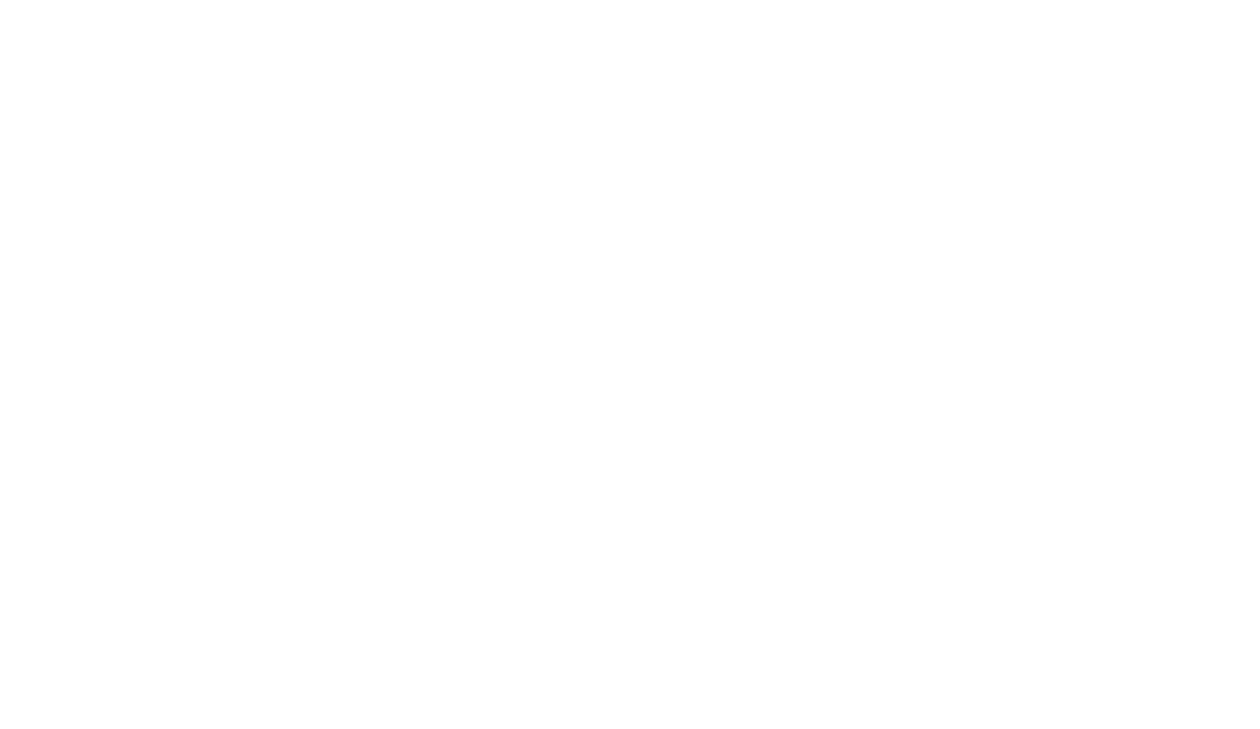 scroll, scrollTop: 0, scrollLeft: 0, axis: both 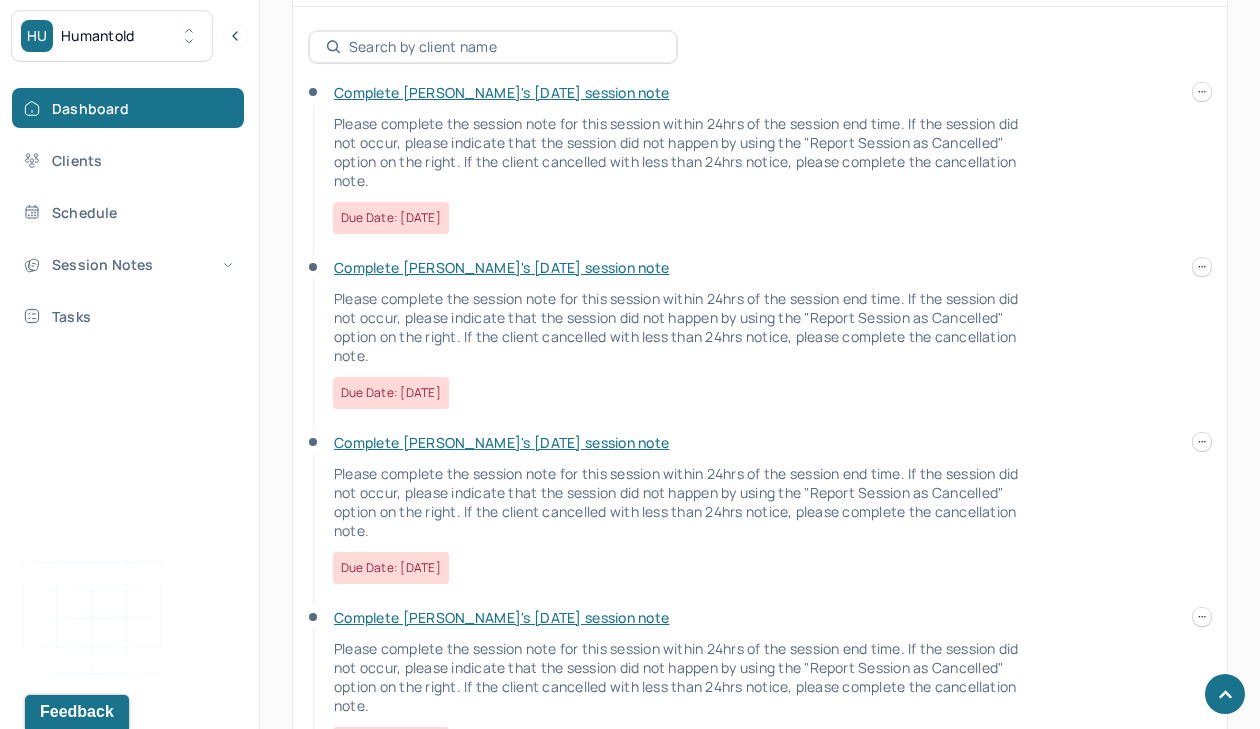 click on "Complete [PERSON_NAME]'s [DATE] session note" at bounding box center (501, 92) 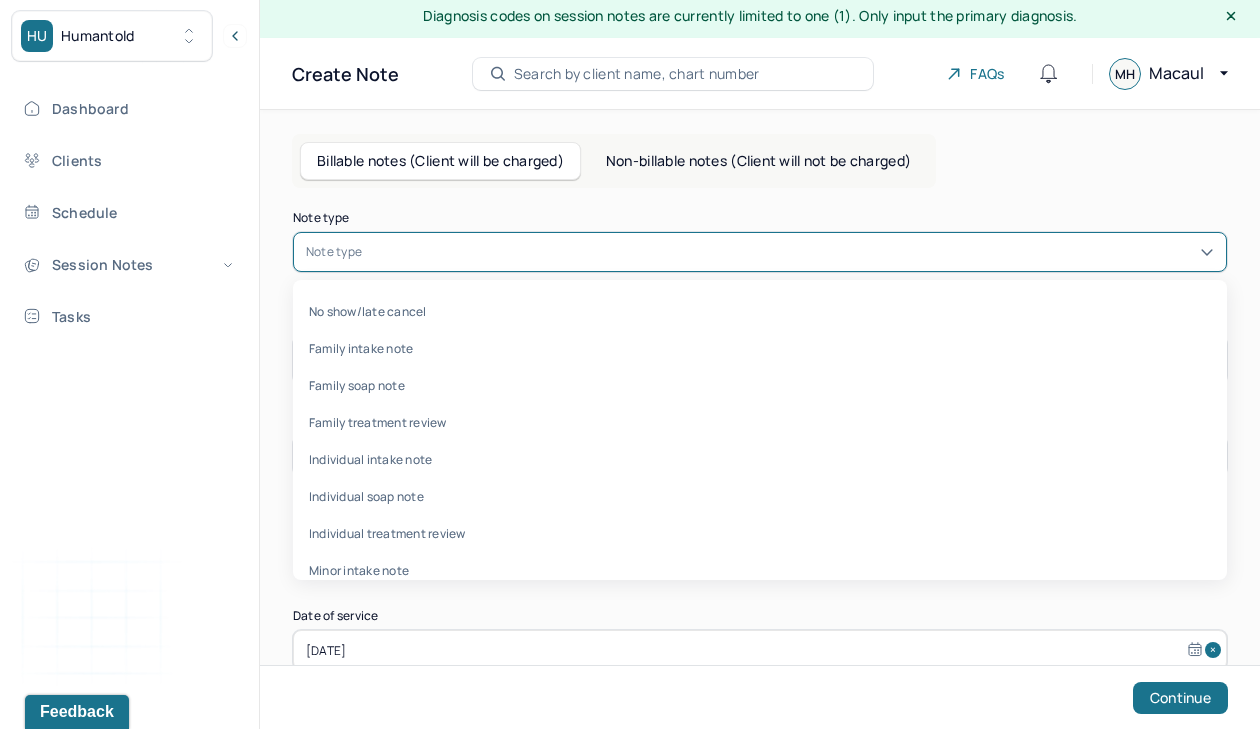 click at bounding box center (790, 252) 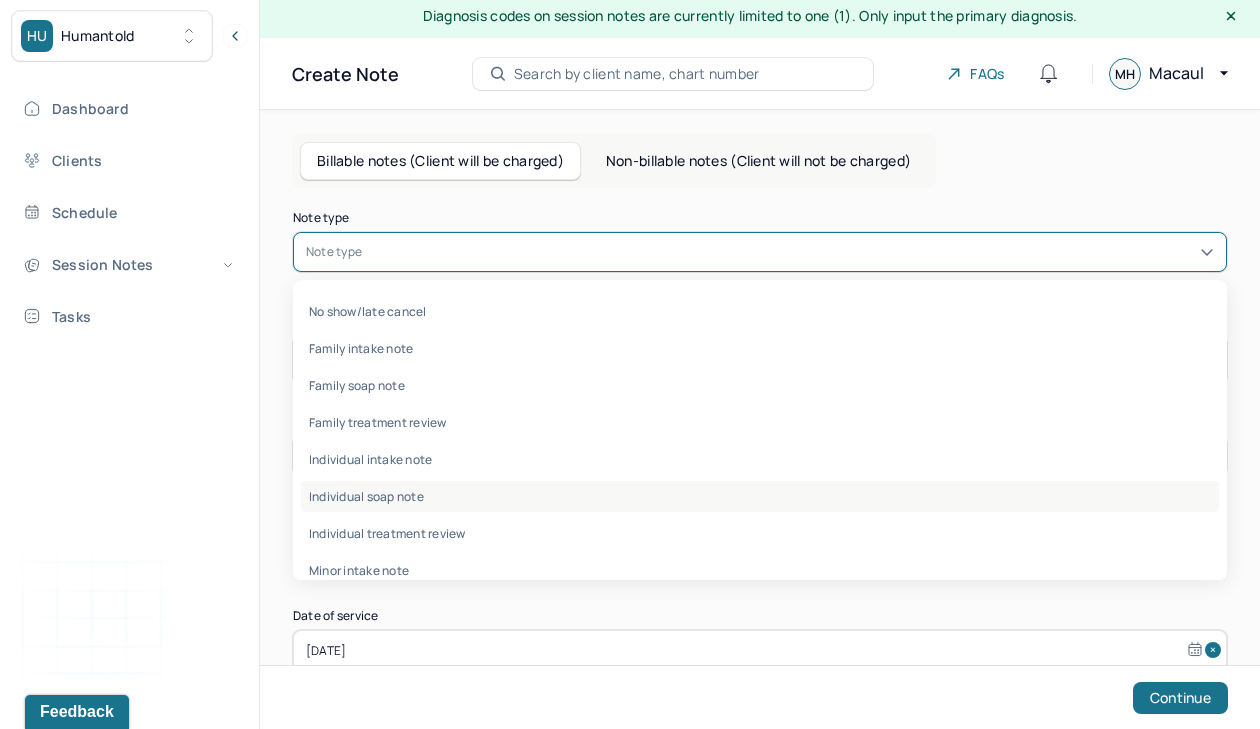click on "Individual soap note" at bounding box center [760, 496] 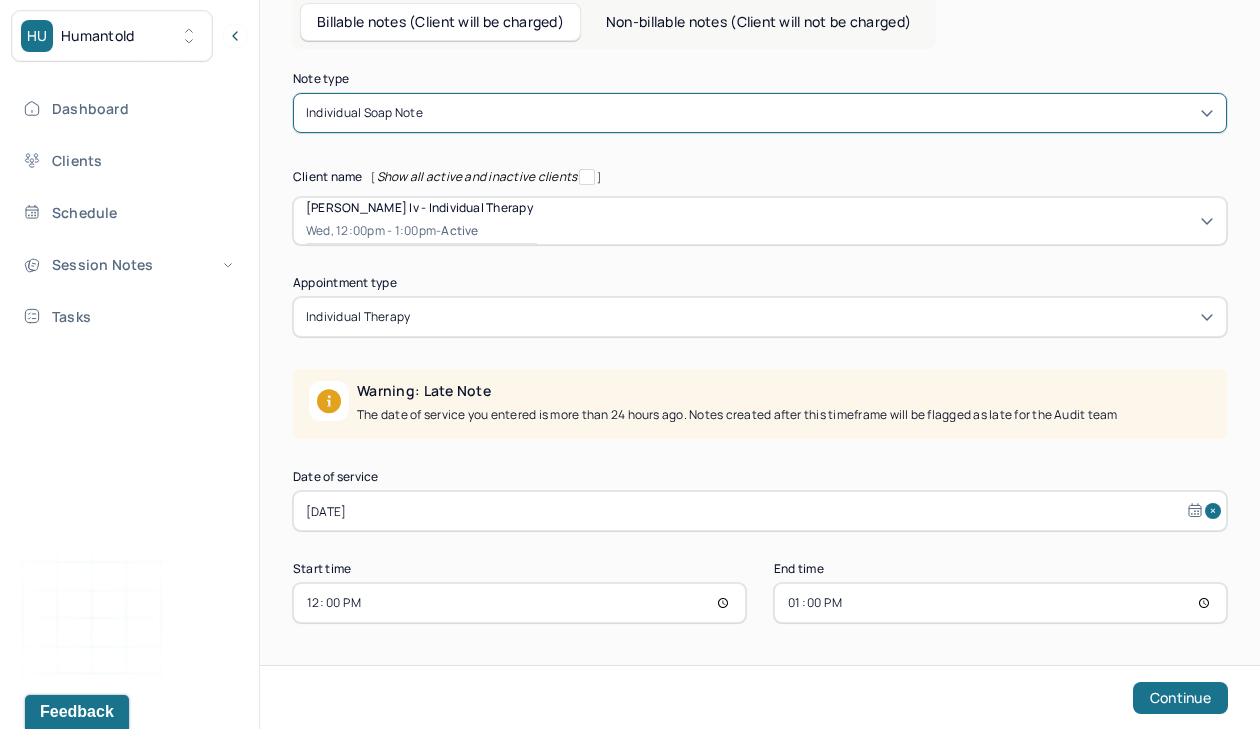 scroll, scrollTop: 145, scrollLeft: 0, axis: vertical 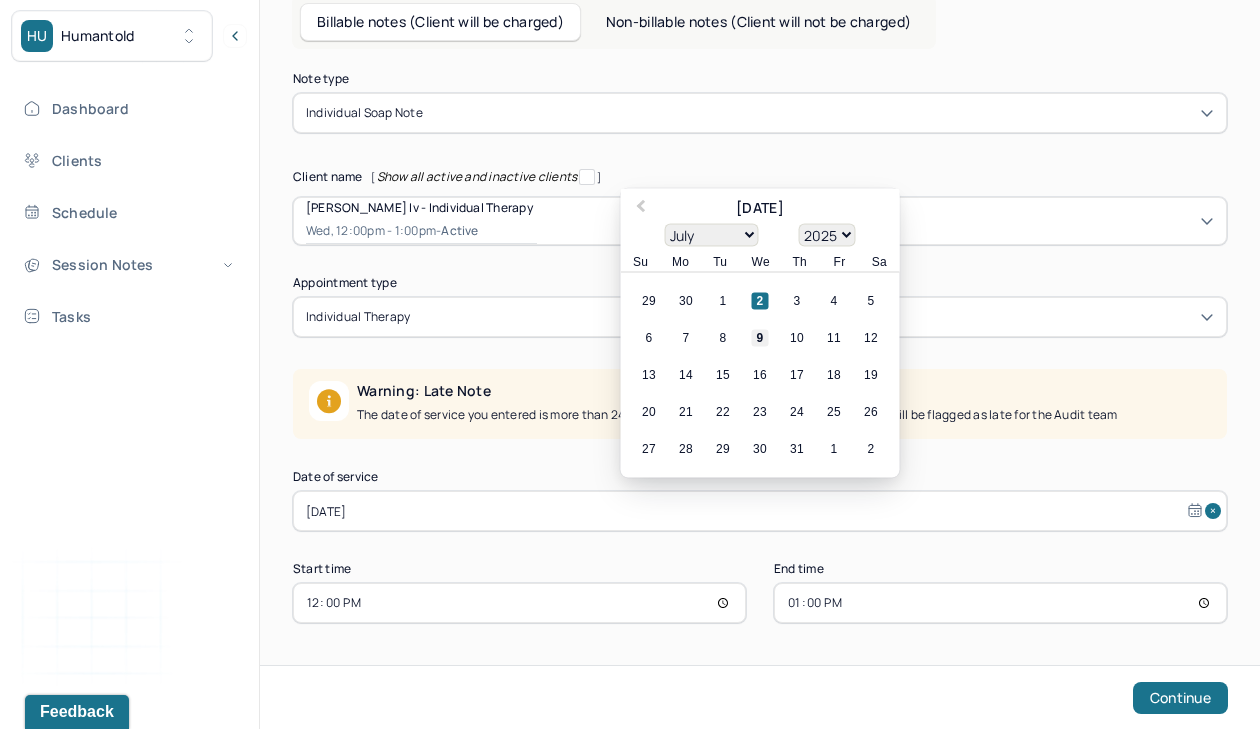 click on "9" at bounding box center (760, 338) 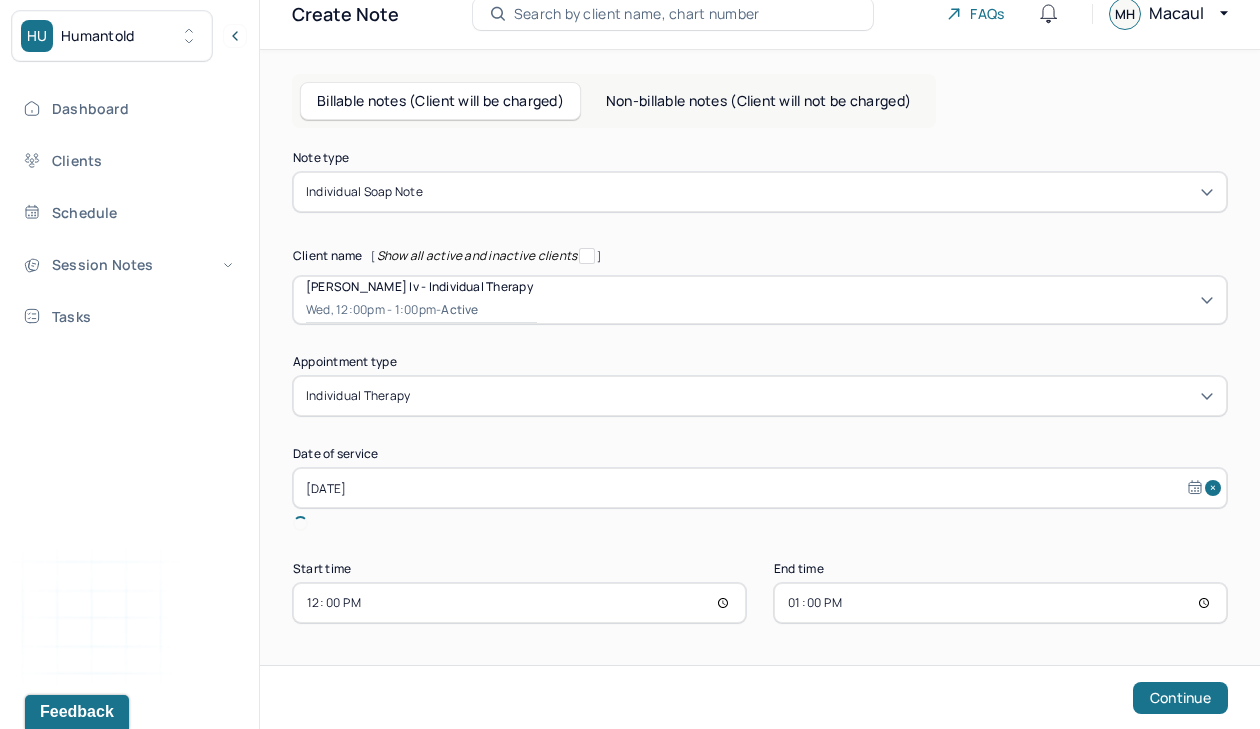 scroll, scrollTop: 43, scrollLeft: 0, axis: vertical 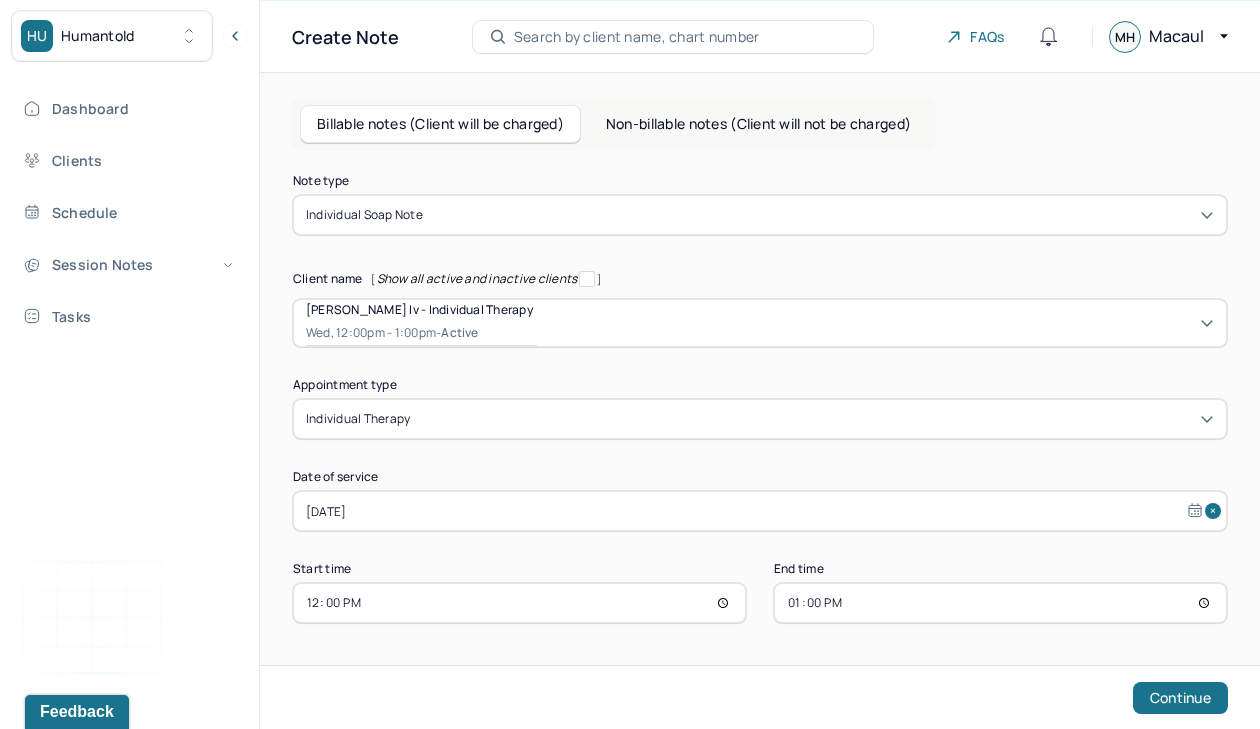 click on "12:00" at bounding box center [519, 603] 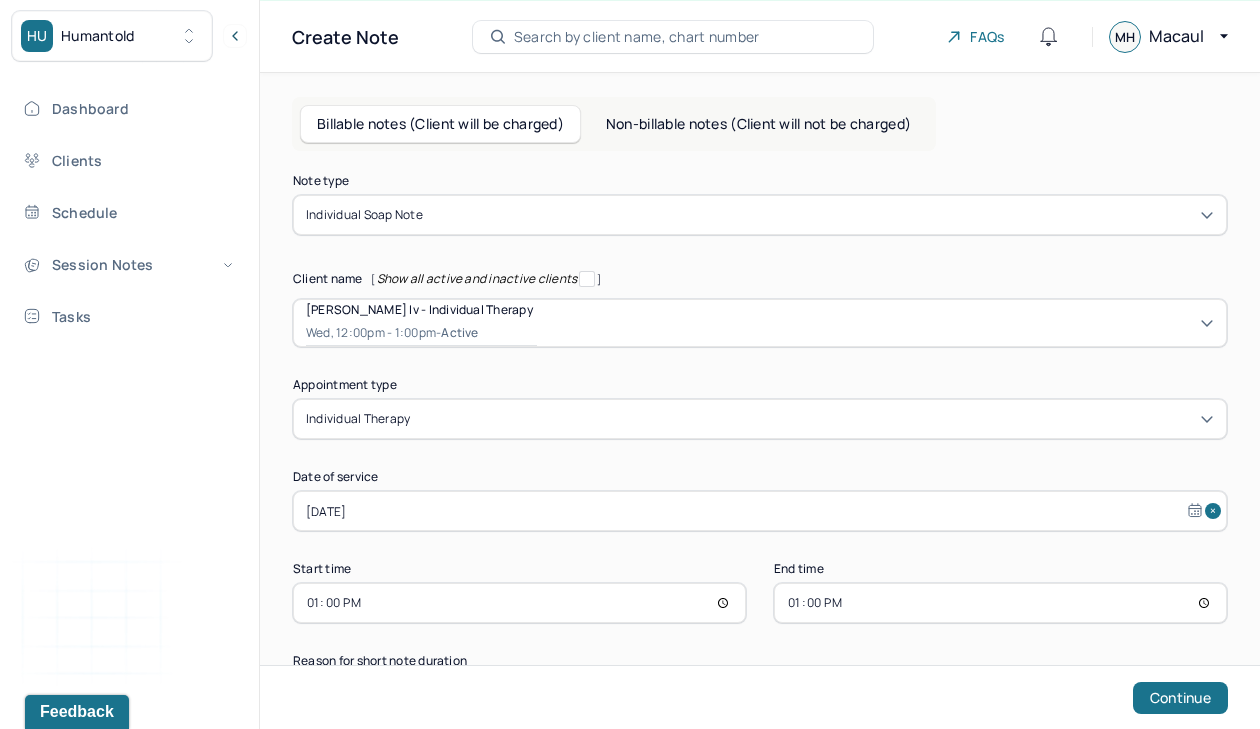 type on "13:00" 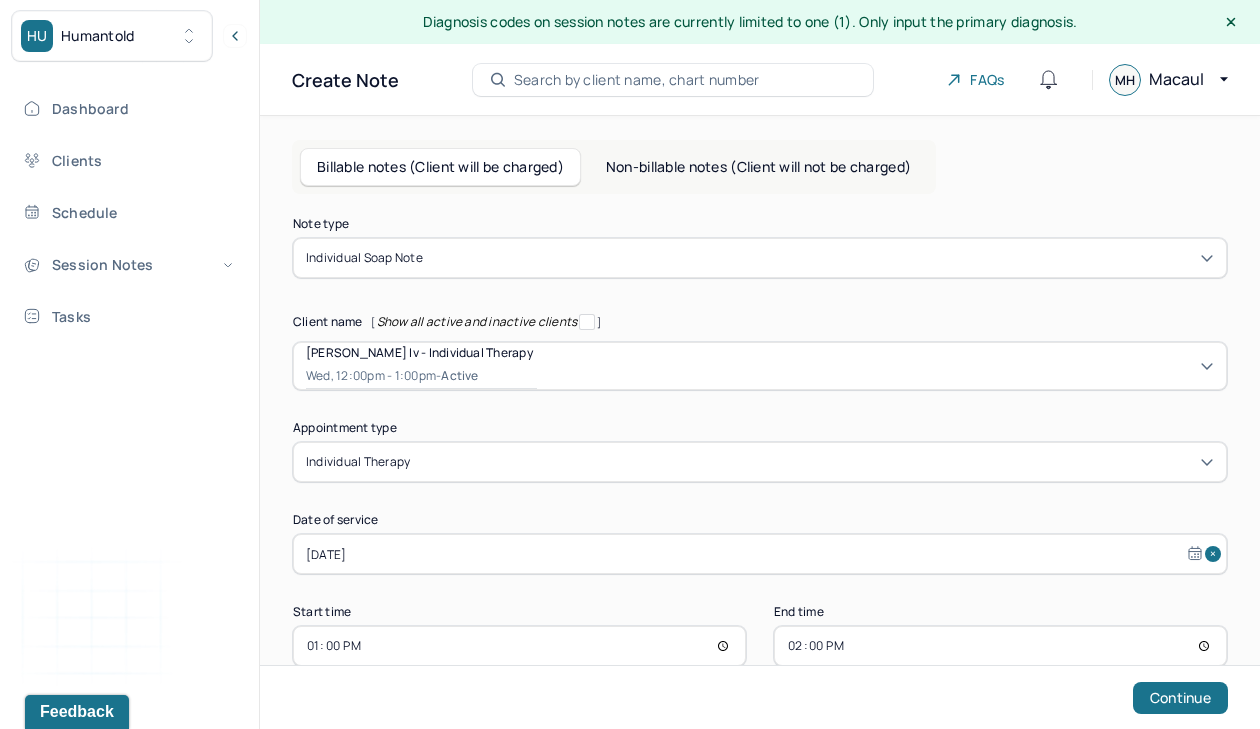 scroll, scrollTop: 43, scrollLeft: 0, axis: vertical 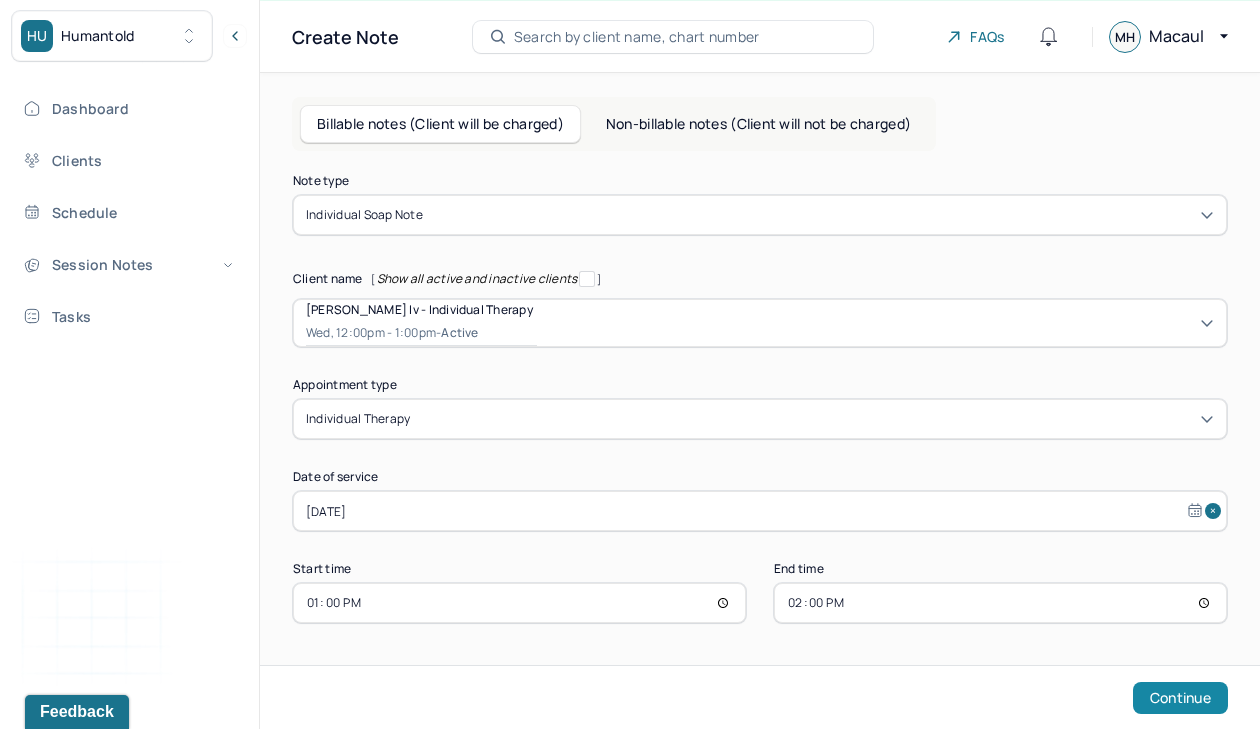type on "14:00" 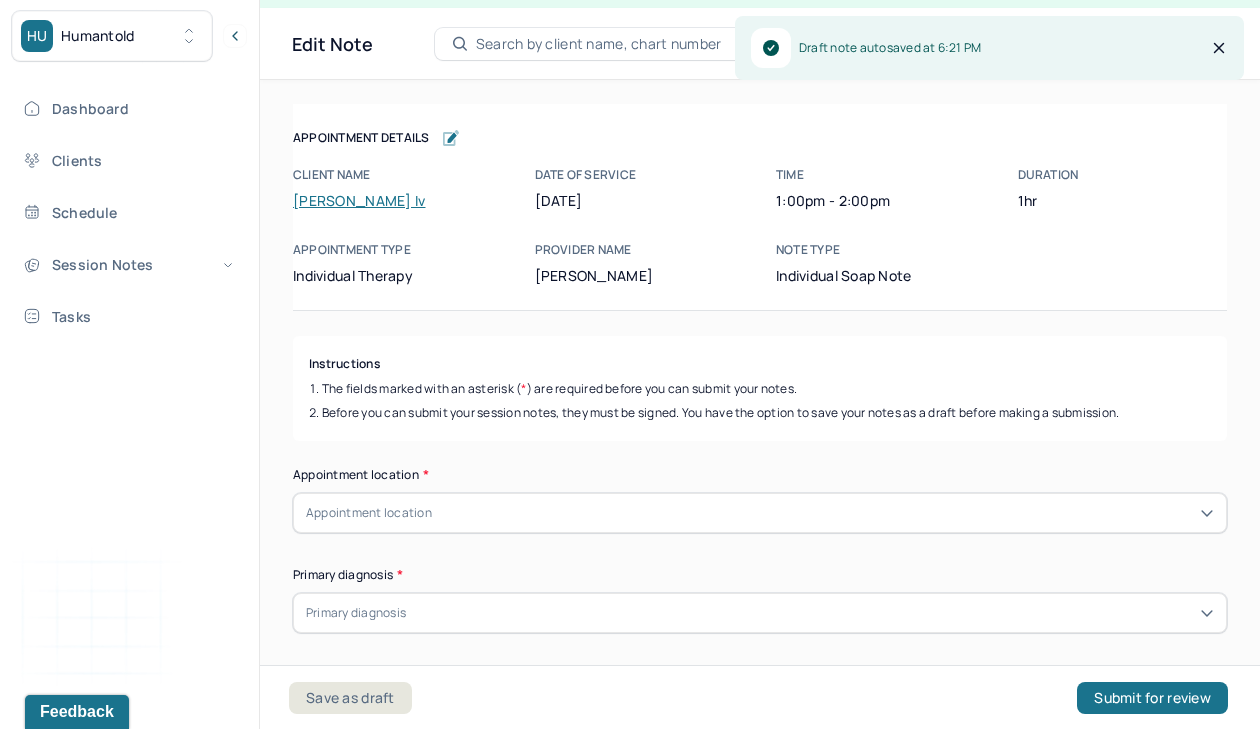 scroll, scrollTop: 36, scrollLeft: 0, axis: vertical 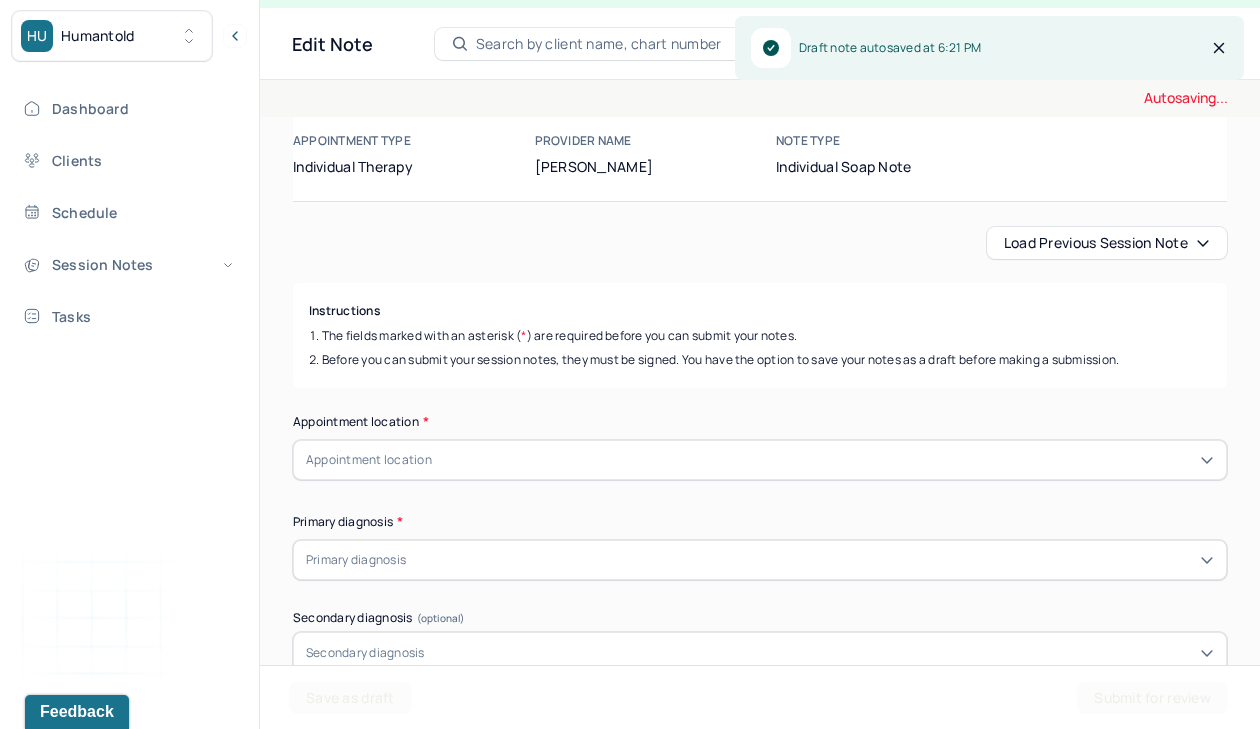 click on "Load previous session note" at bounding box center (1107, 243) 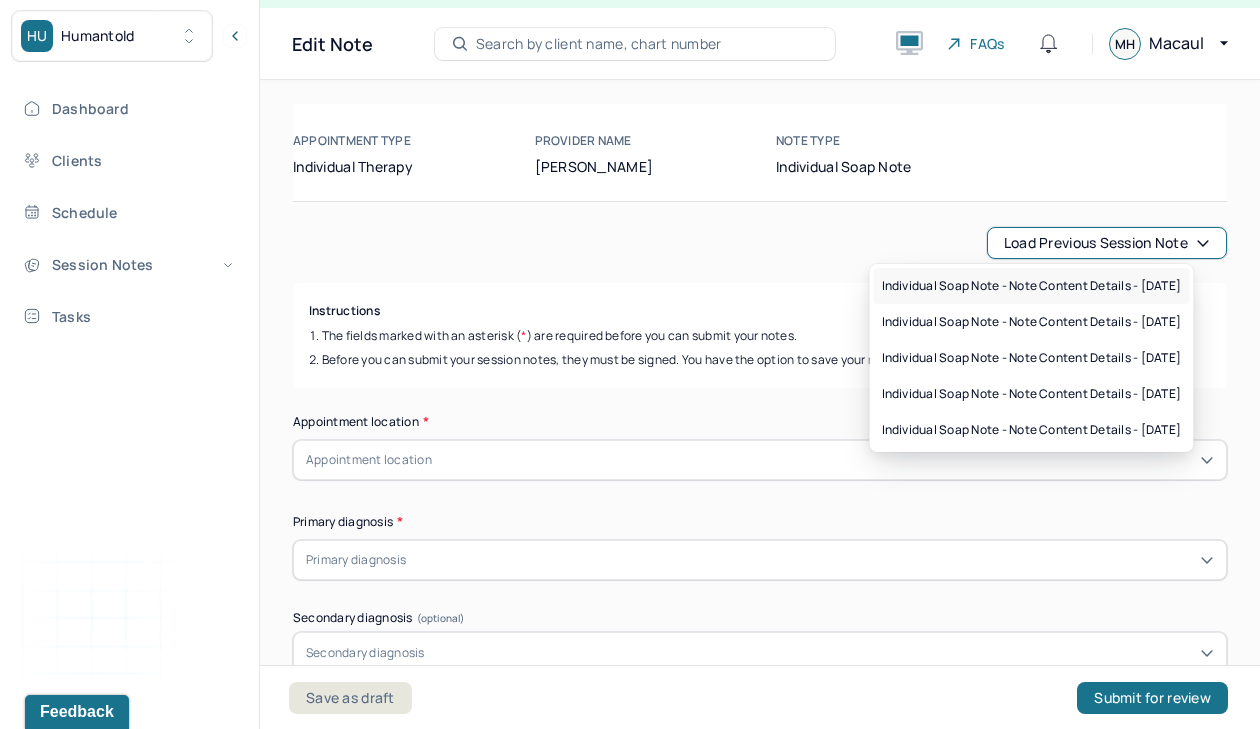 click on "Individual soap note   - Note content Details -   [DATE]" at bounding box center (1032, 286) 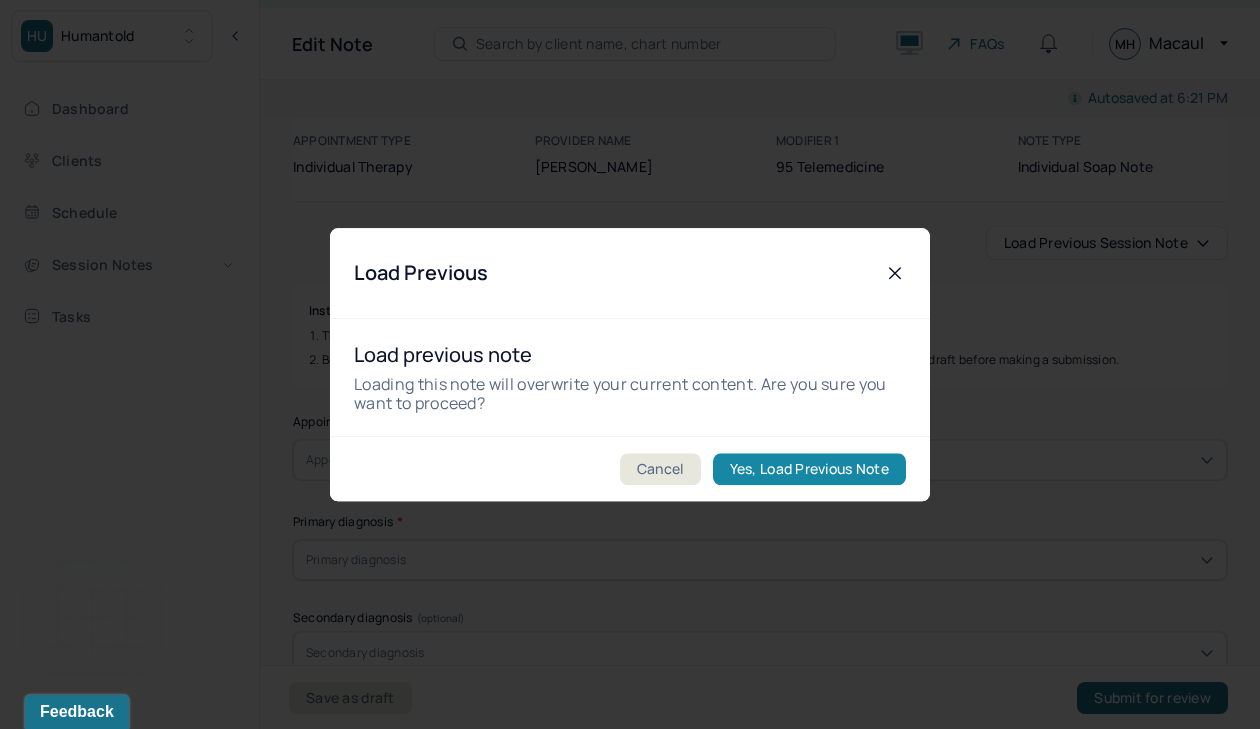 click on "Yes, Load Previous Note" at bounding box center (809, 469) 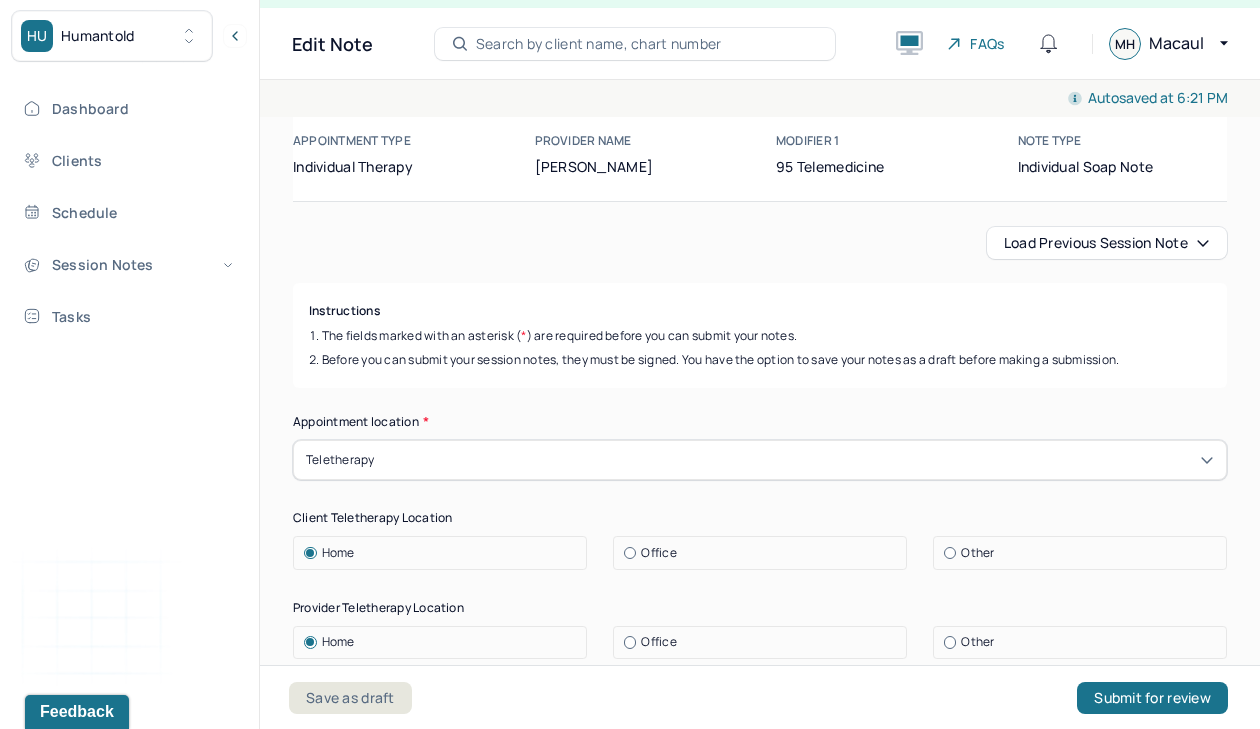 scroll, scrollTop: 36, scrollLeft: 0, axis: vertical 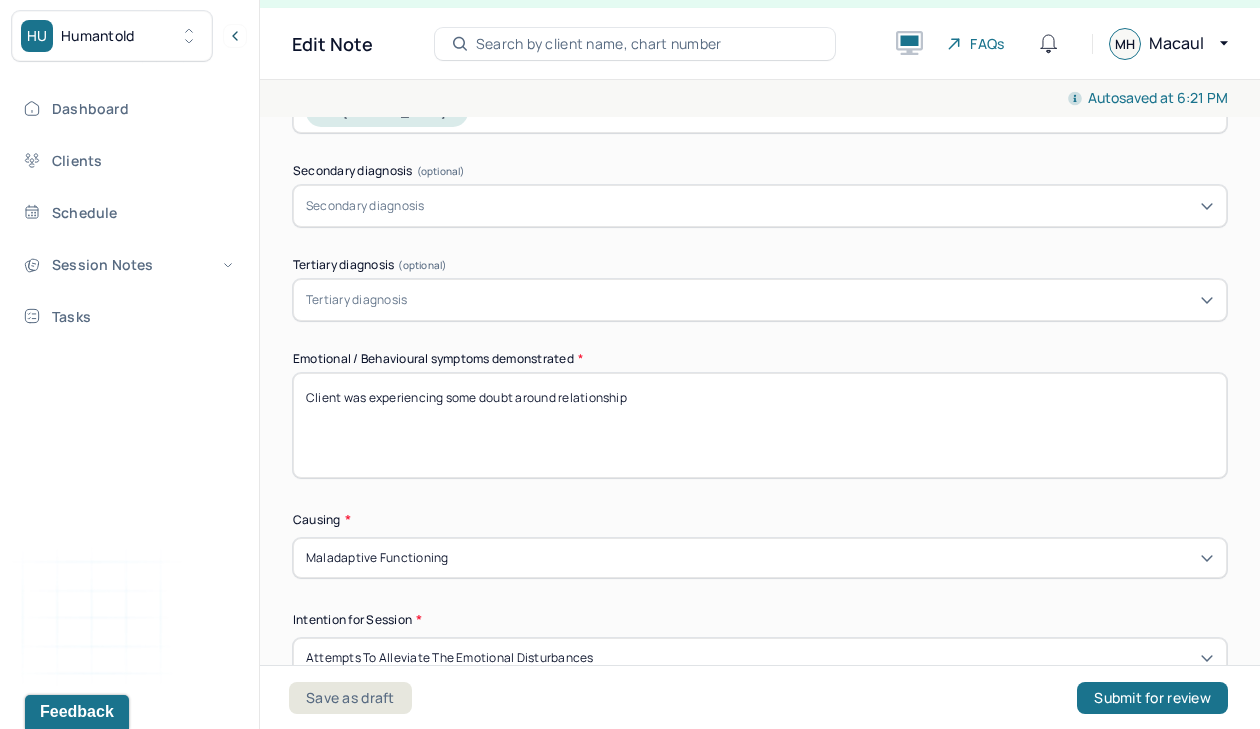click on "Client was experiencing some doubt around relationship" at bounding box center [760, 425] 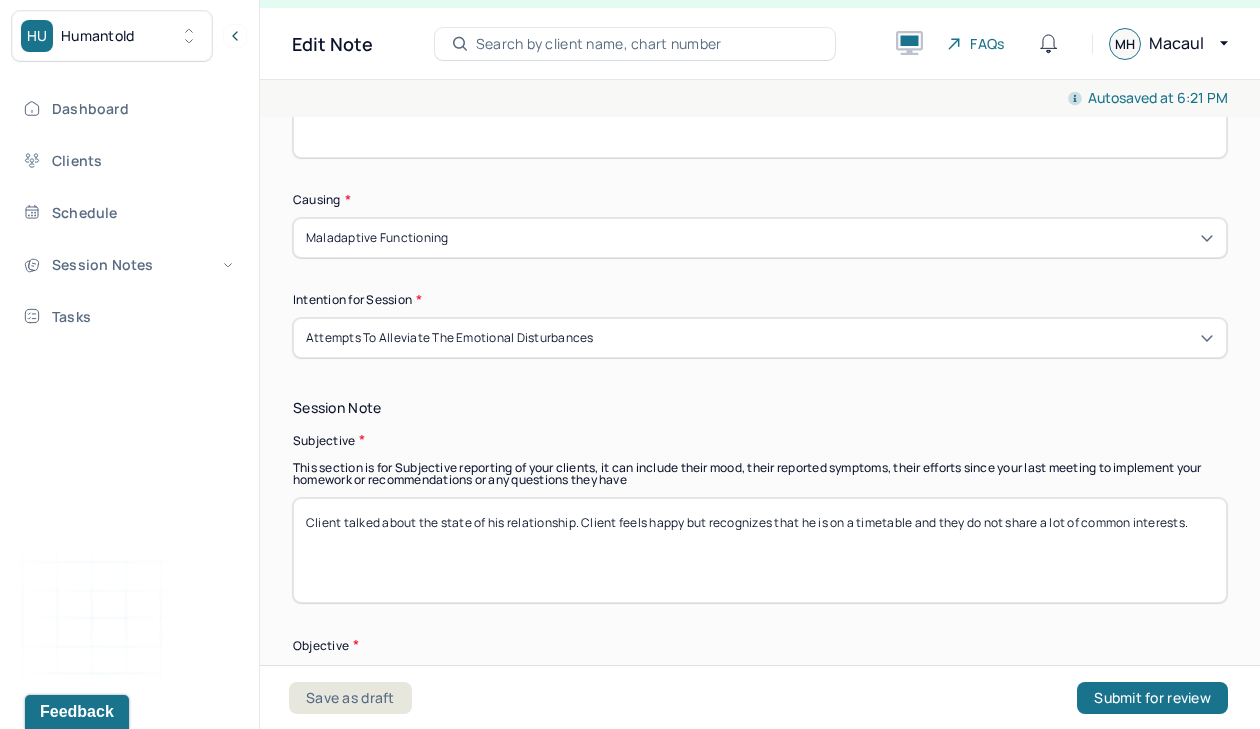 scroll, scrollTop: 1134, scrollLeft: 0, axis: vertical 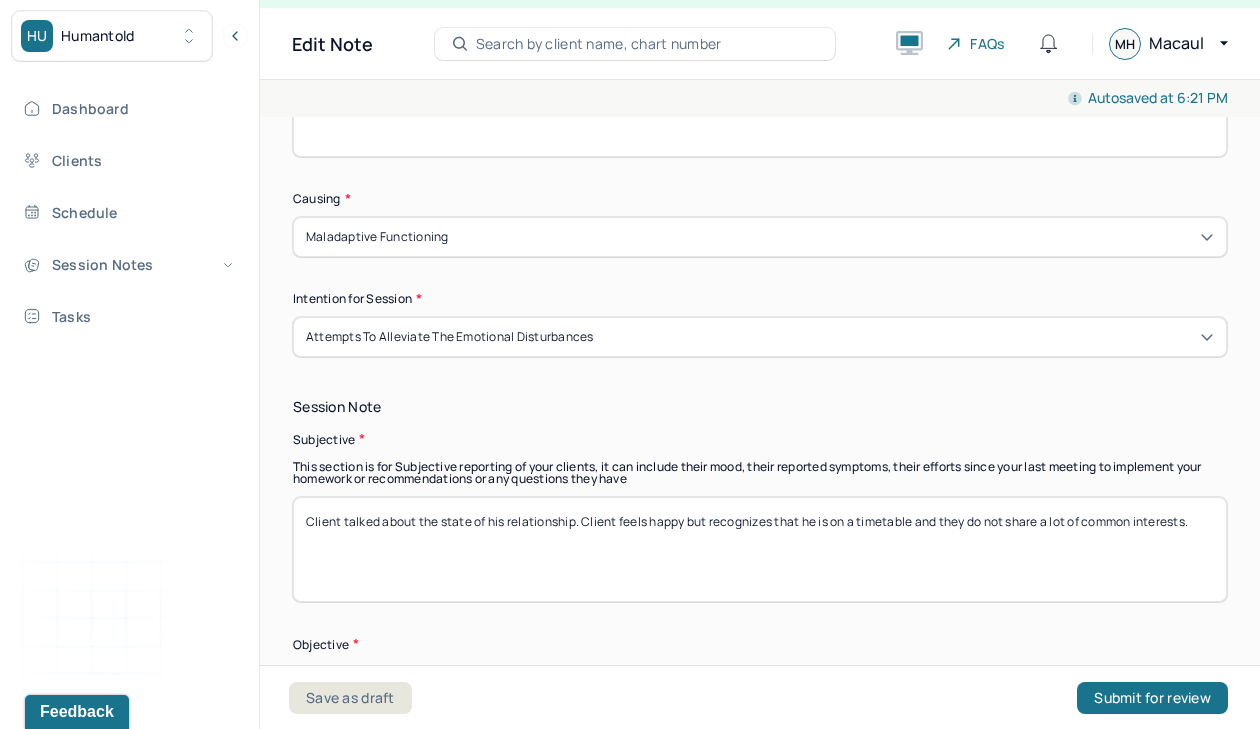 type on "Client was experiencing stress, loss of break-up" 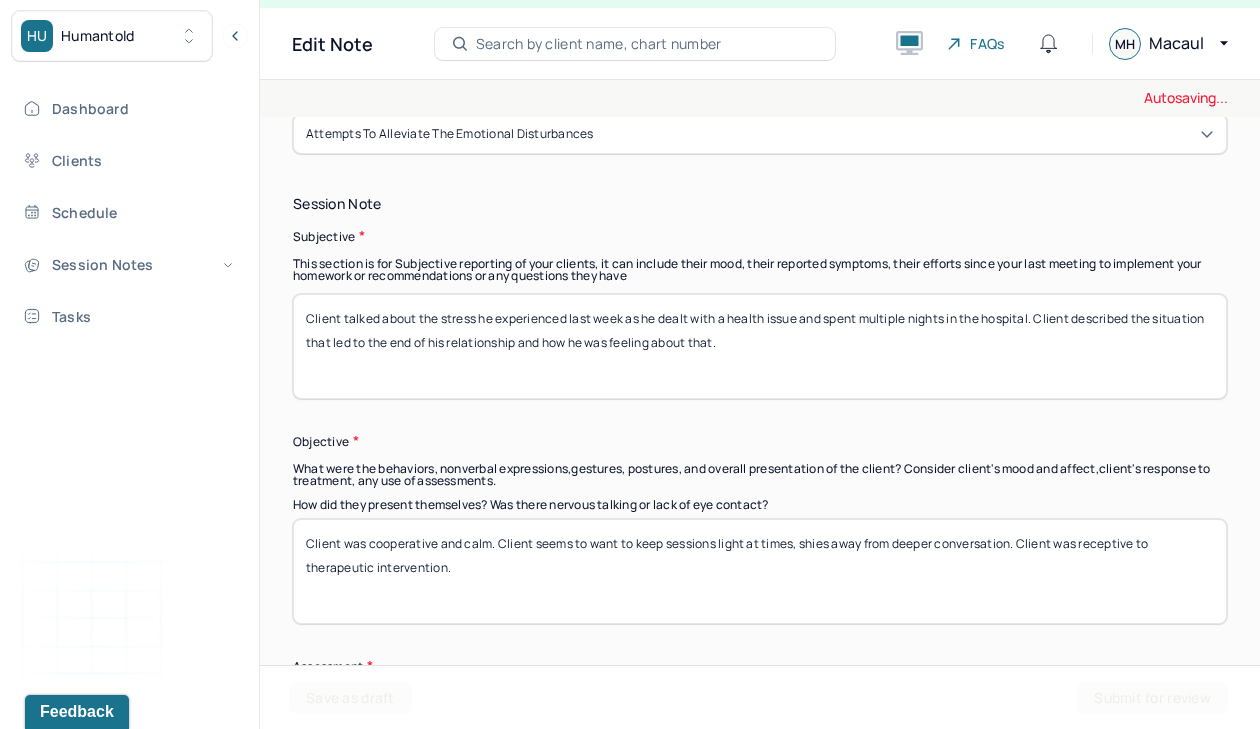 scroll, scrollTop: 1340, scrollLeft: 0, axis: vertical 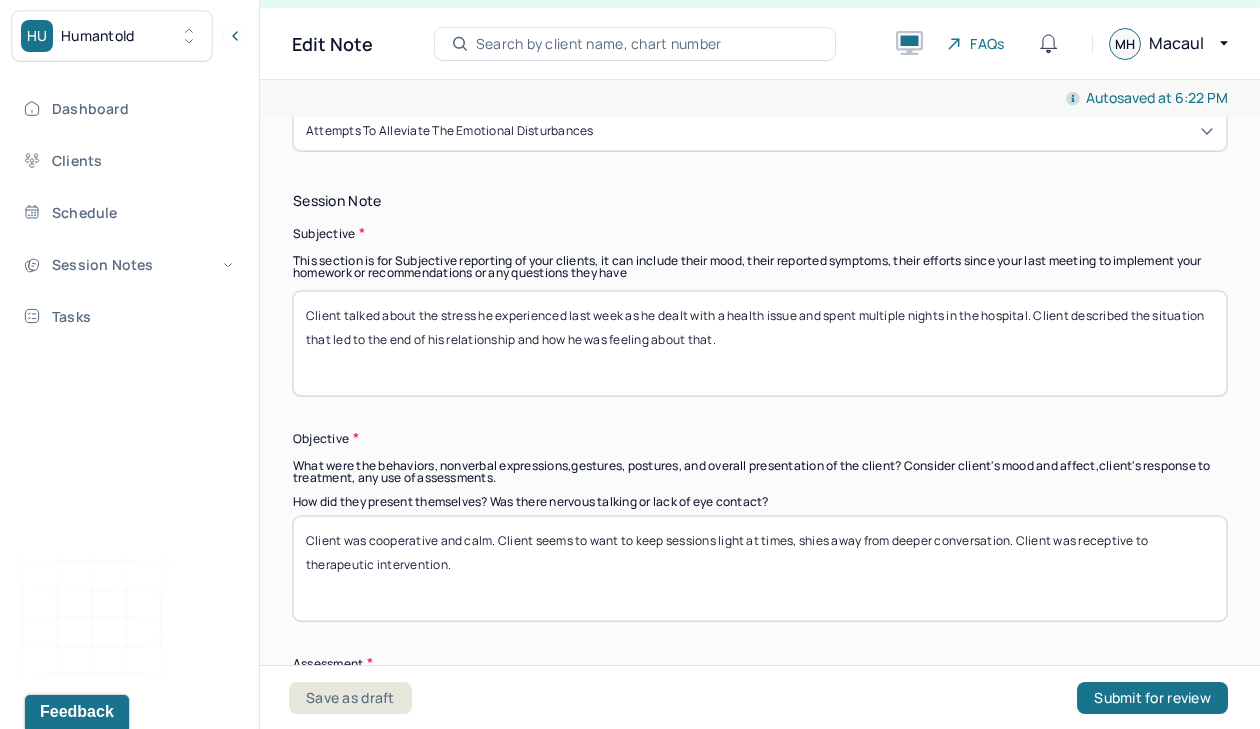 type on "Client talked about the stress he experienced last week as he dealt with a health issue and spent multiple nights in the hospital. Client described the situation that led to the end of his relationship and how he was feeling about that." 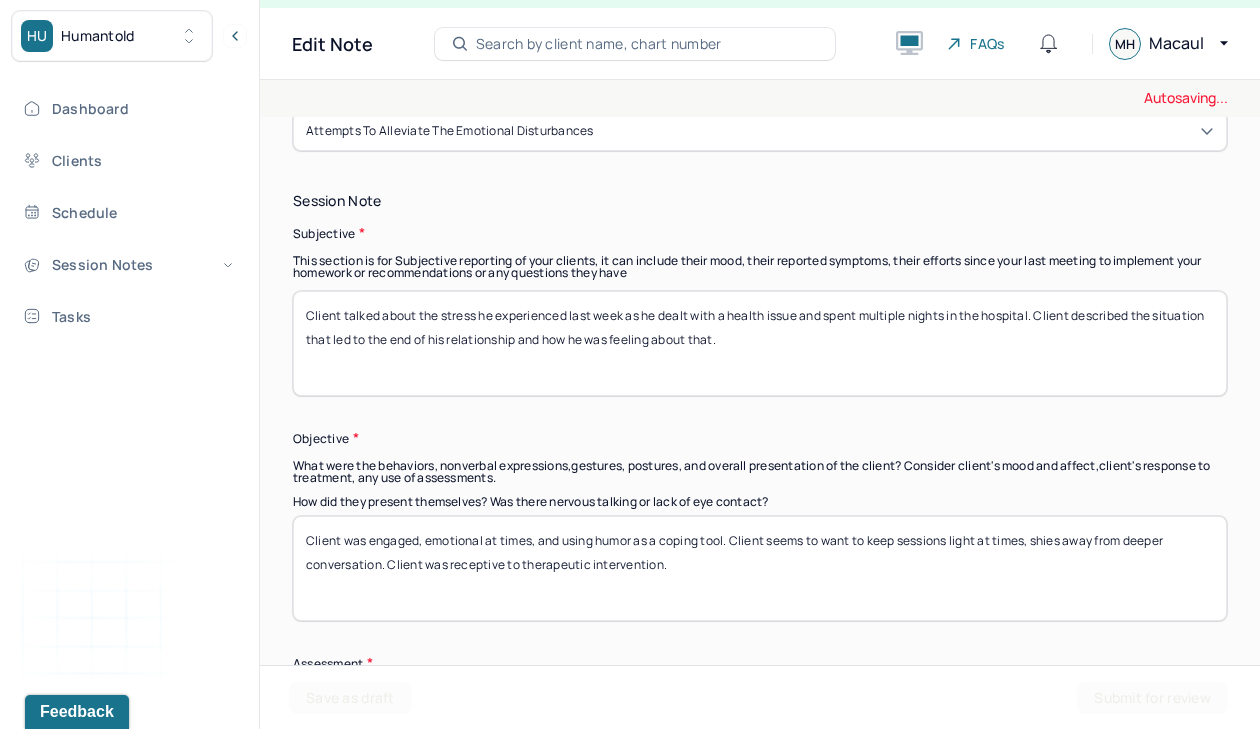 click on "Client was . Client seems to want to keep sessions light at times, shies away from deeper conversation. Client was receptive to therapeutic intervention." at bounding box center [760, 568] 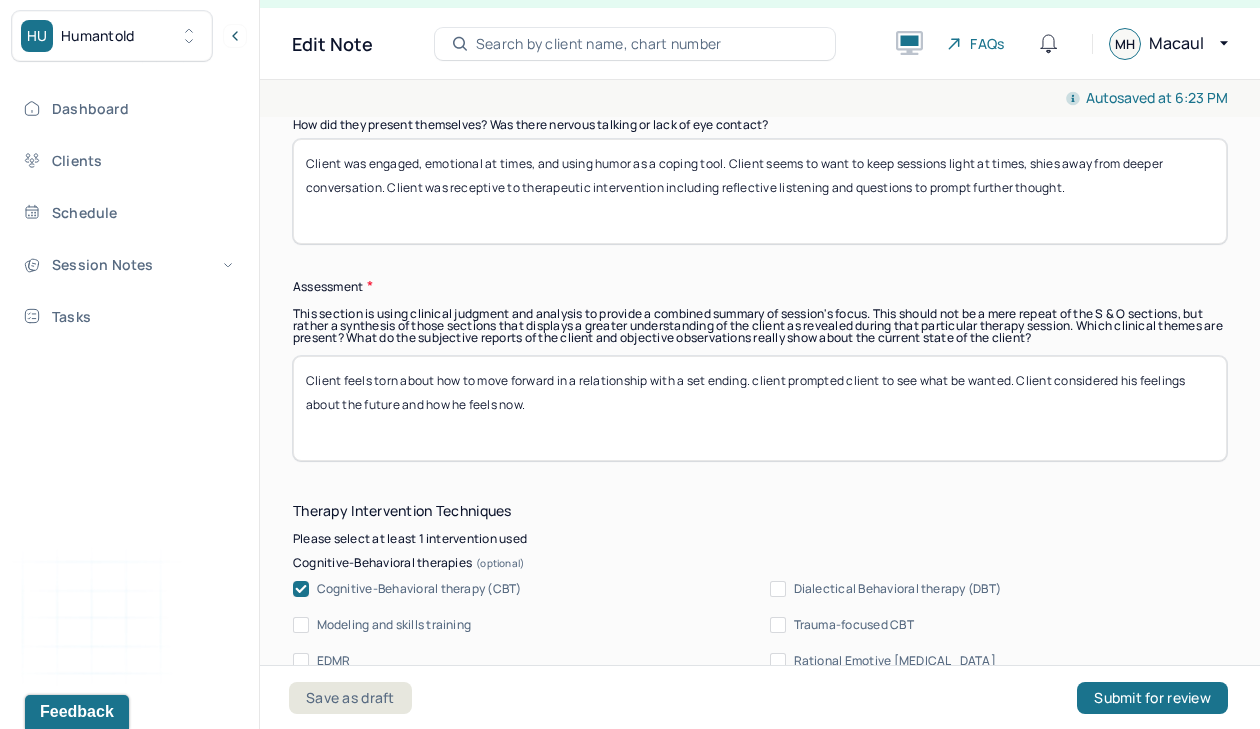 scroll, scrollTop: 1718, scrollLeft: 0, axis: vertical 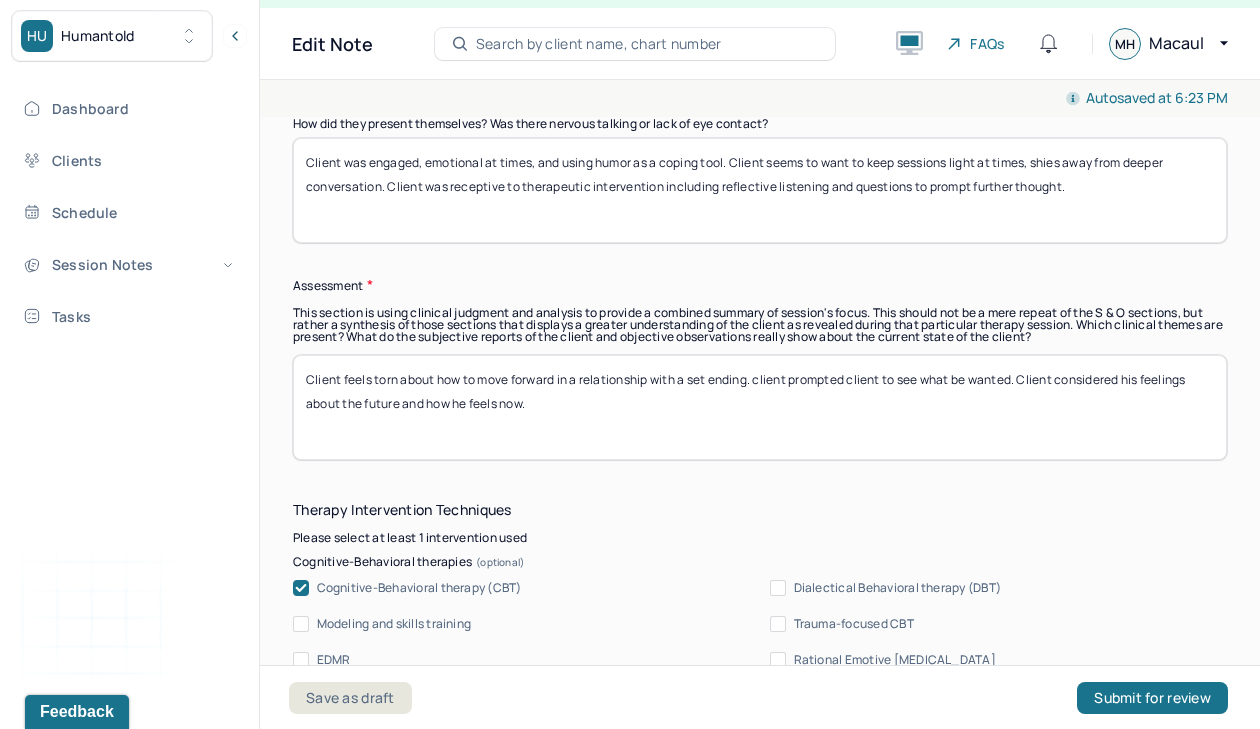 type on "Client was engaged, emotional at times, and using humor as a coping tool. Client seems to want to keep sessions light at times, shies away from deeper conversation. Client was receptive to therapeutic intervention including reflective listening and questions to prompt further thought." 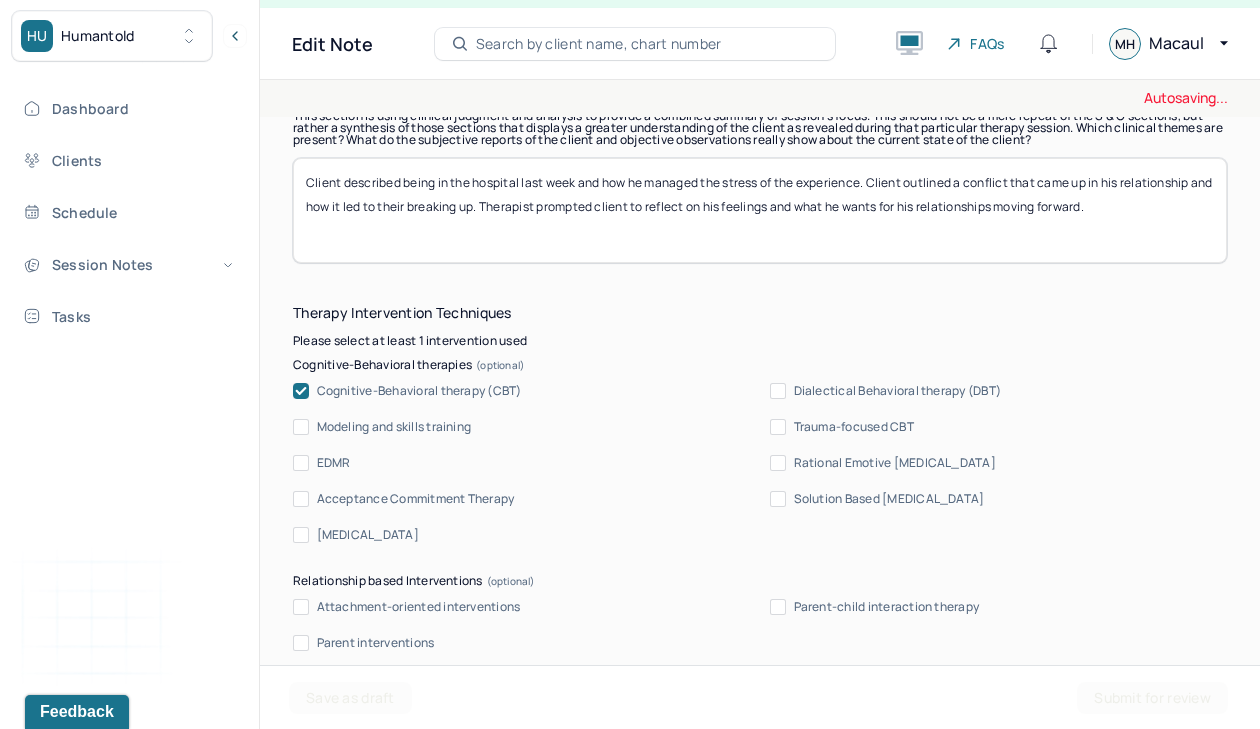 scroll, scrollTop: 1917, scrollLeft: 0, axis: vertical 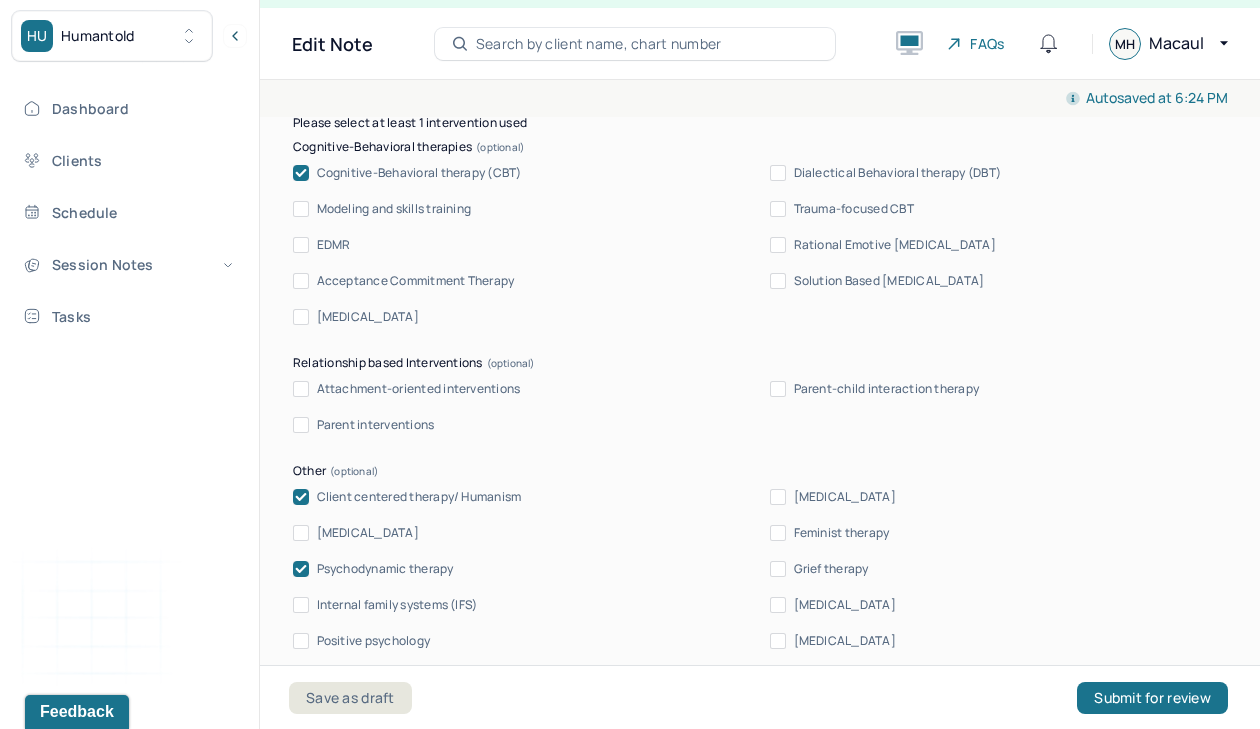 type on "Client described being in the hospital last week and how he managed the stress of the experience. Client outlined a conflict that came up in his relationship and how it led to their breaking up. Therapist prompted client to reflect on his feelings and what he wants for his relationships moving forward. Therapist utilized psychodynamic and [MEDICAL_DATA] approaches." 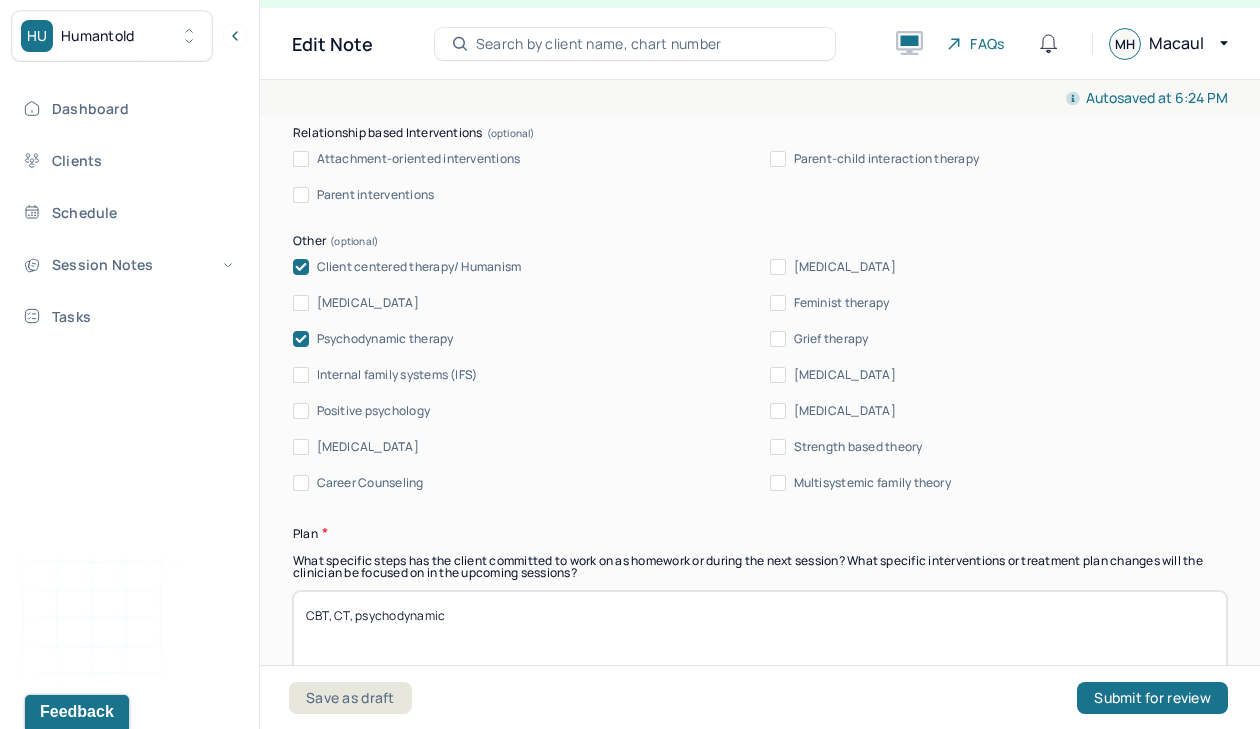 scroll, scrollTop: 2392, scrollLeft: 0, axis: vertical 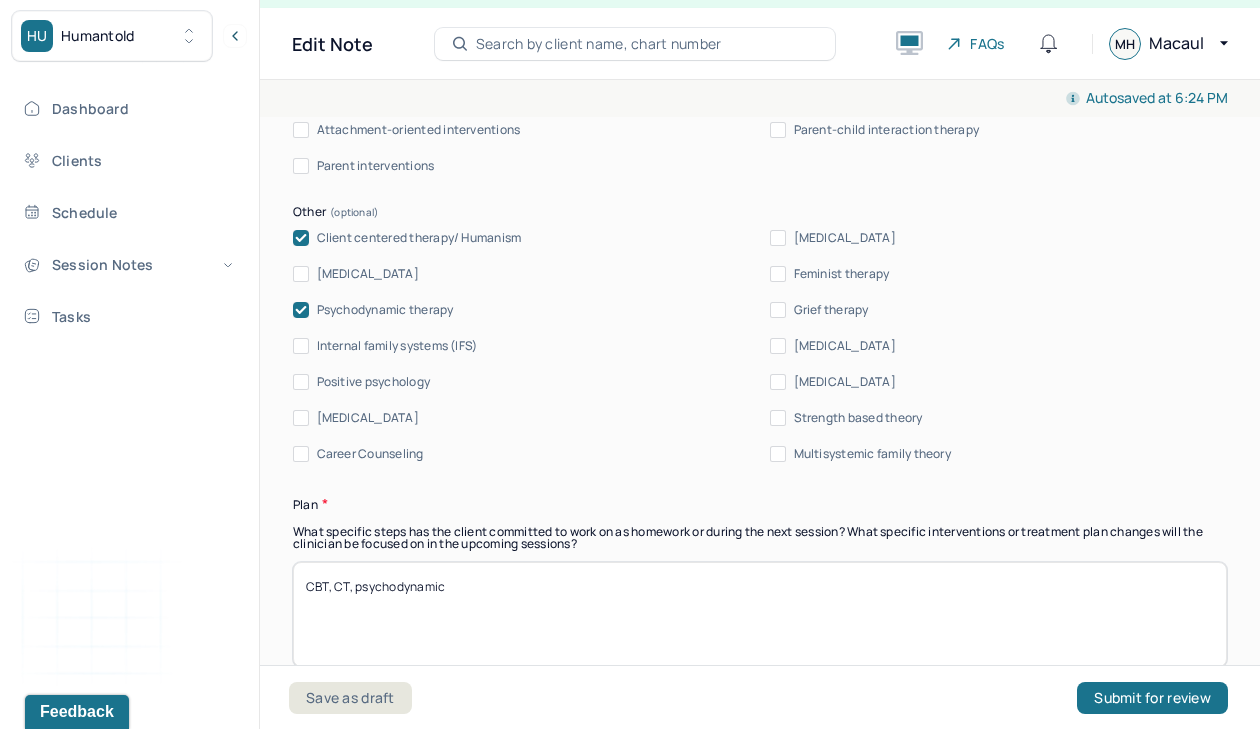 click on "[MEDICAL_DATA]" at bounding box center [778, 346] 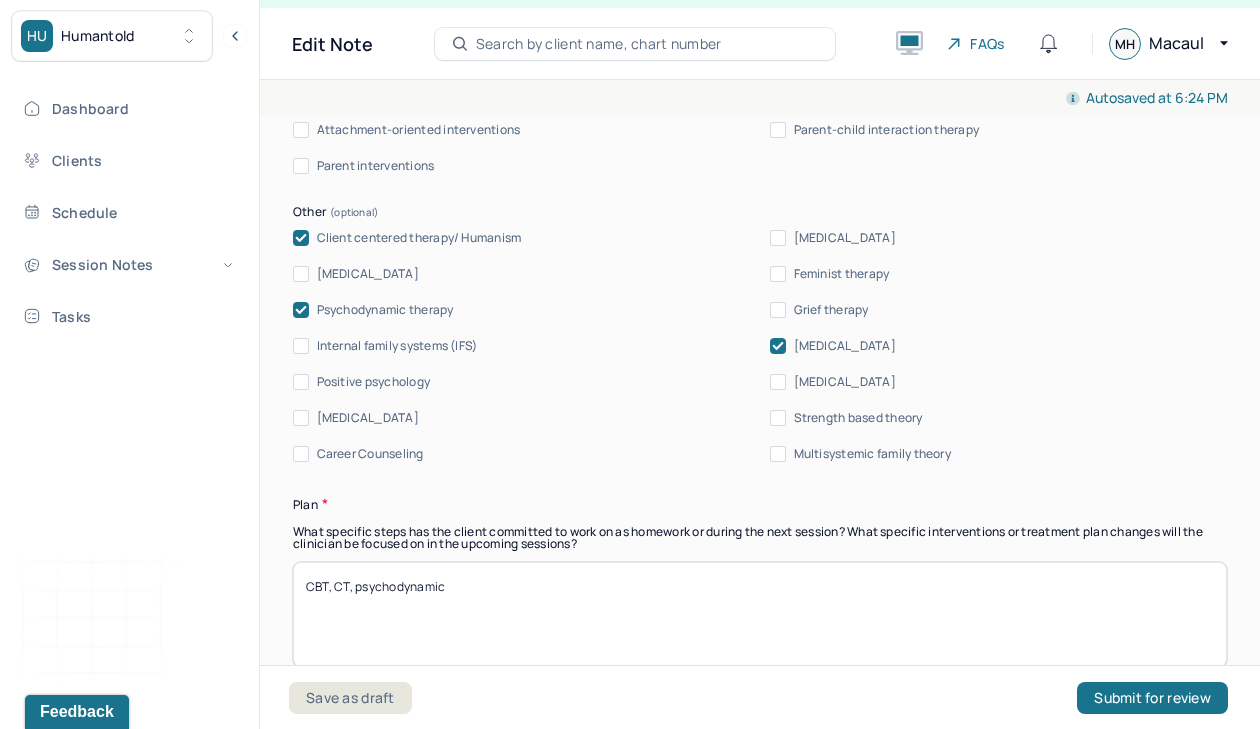 click on "CBT, CT, psychodynamic" at bounding box center [760, 614] 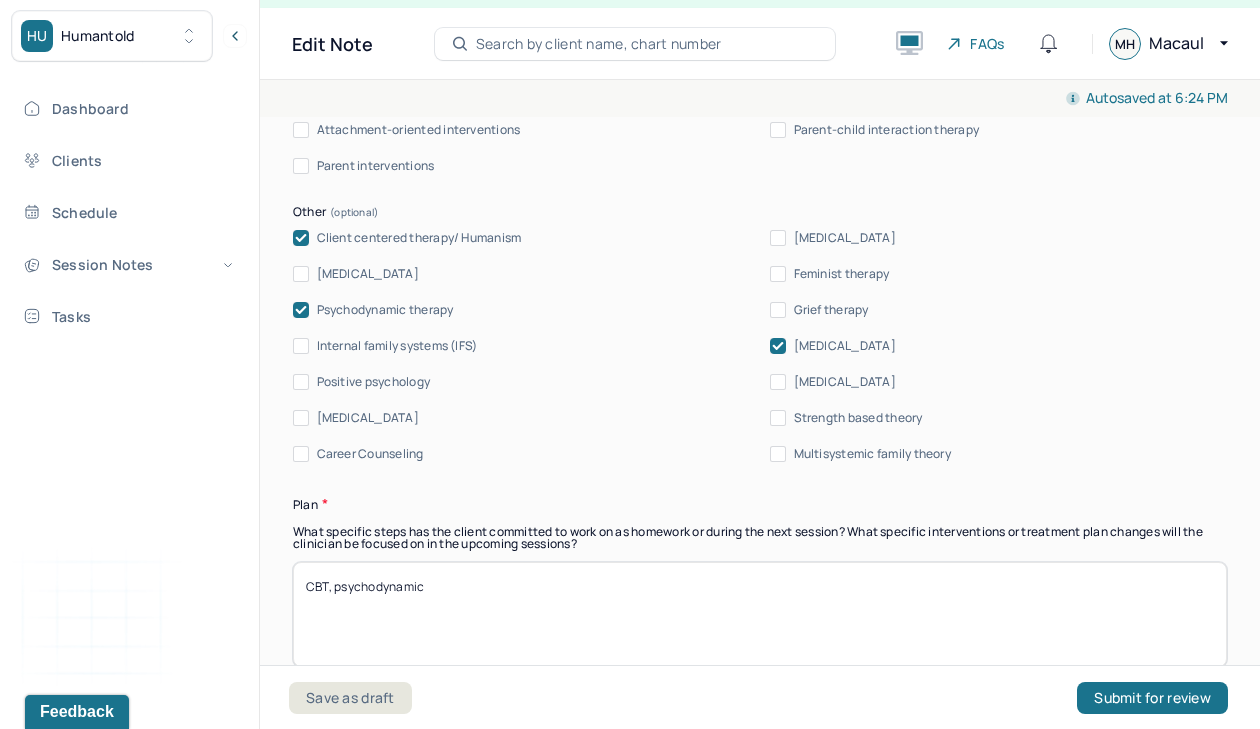 click on "CBT, CT, psychodynamic" at bounding box center (760, 614) 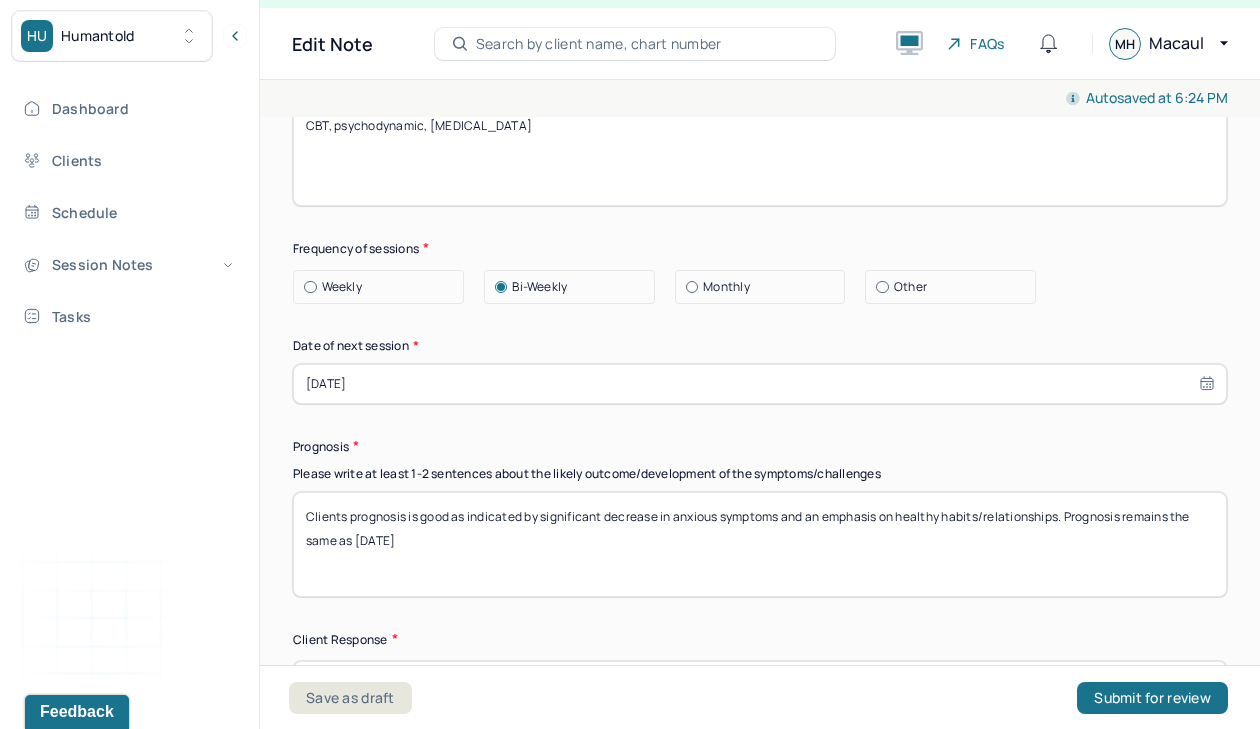 scroll, scrollTop: 2856, scrollLeft: 0, axis: vertical 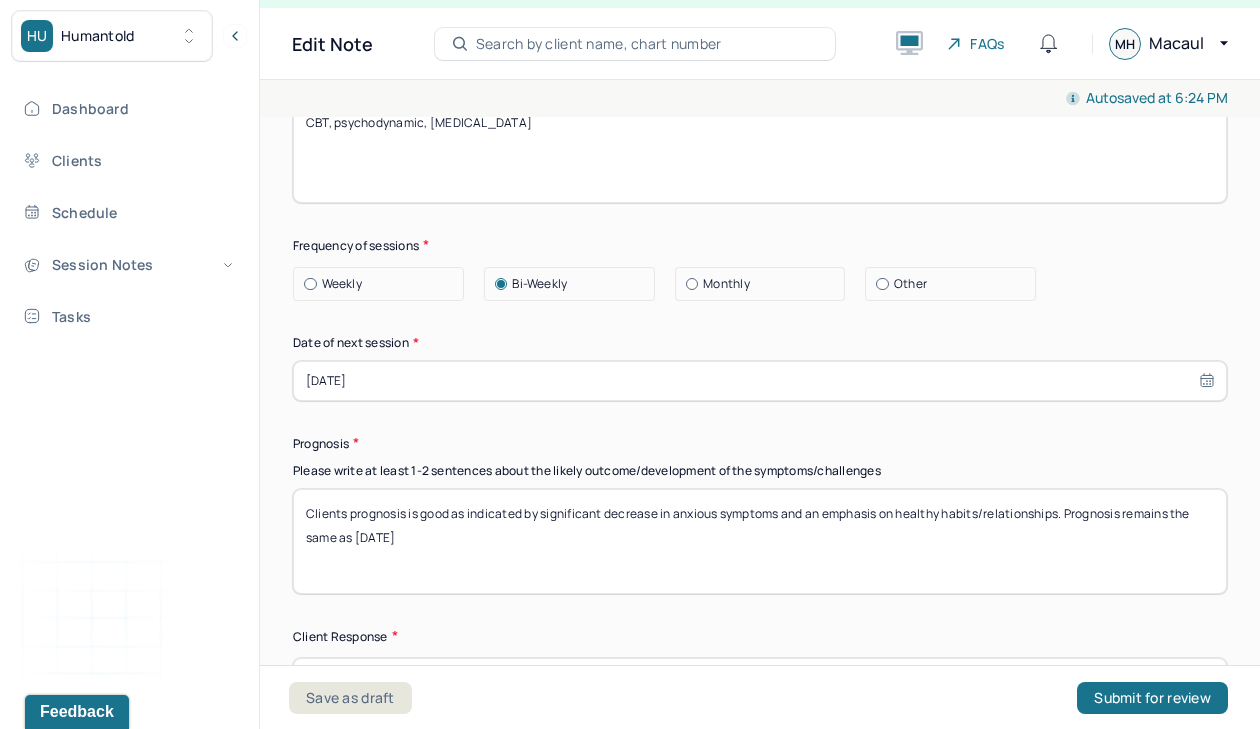 type on "CBT, psychodynamic, [MEDICAL_DATA]" 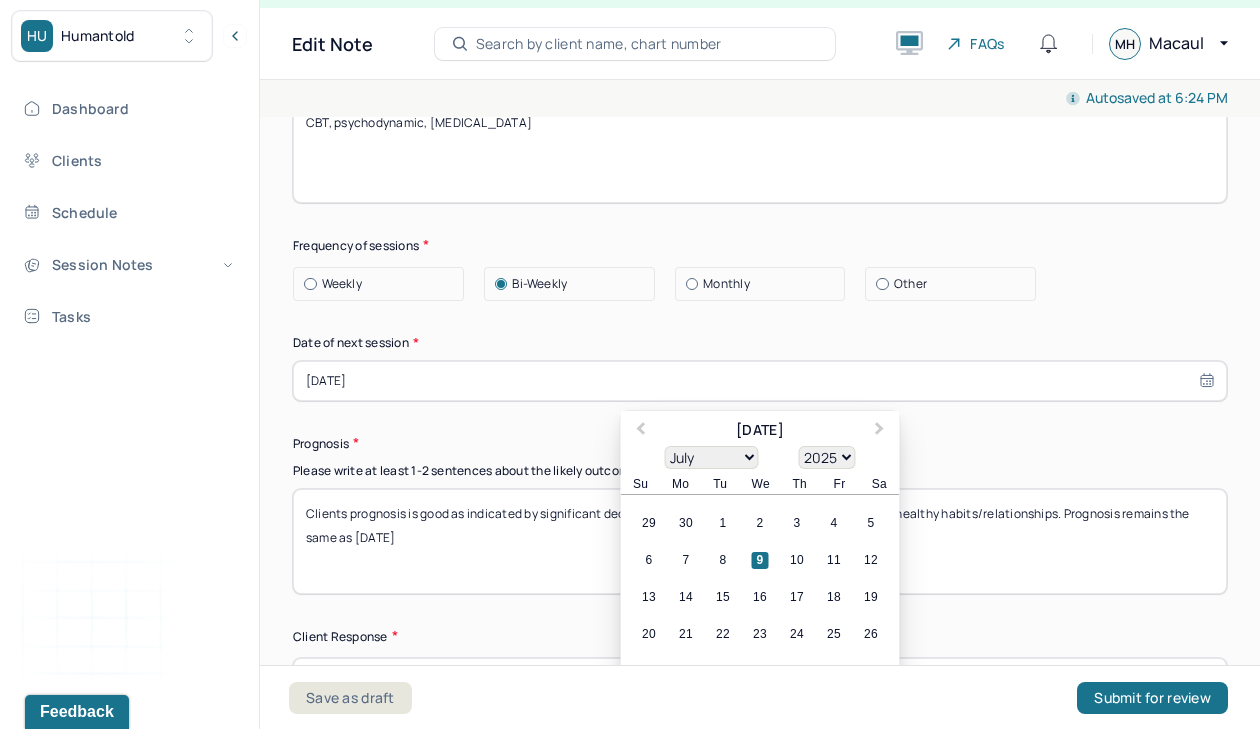 click on "[DATE]" at bounding box center (760, 381) 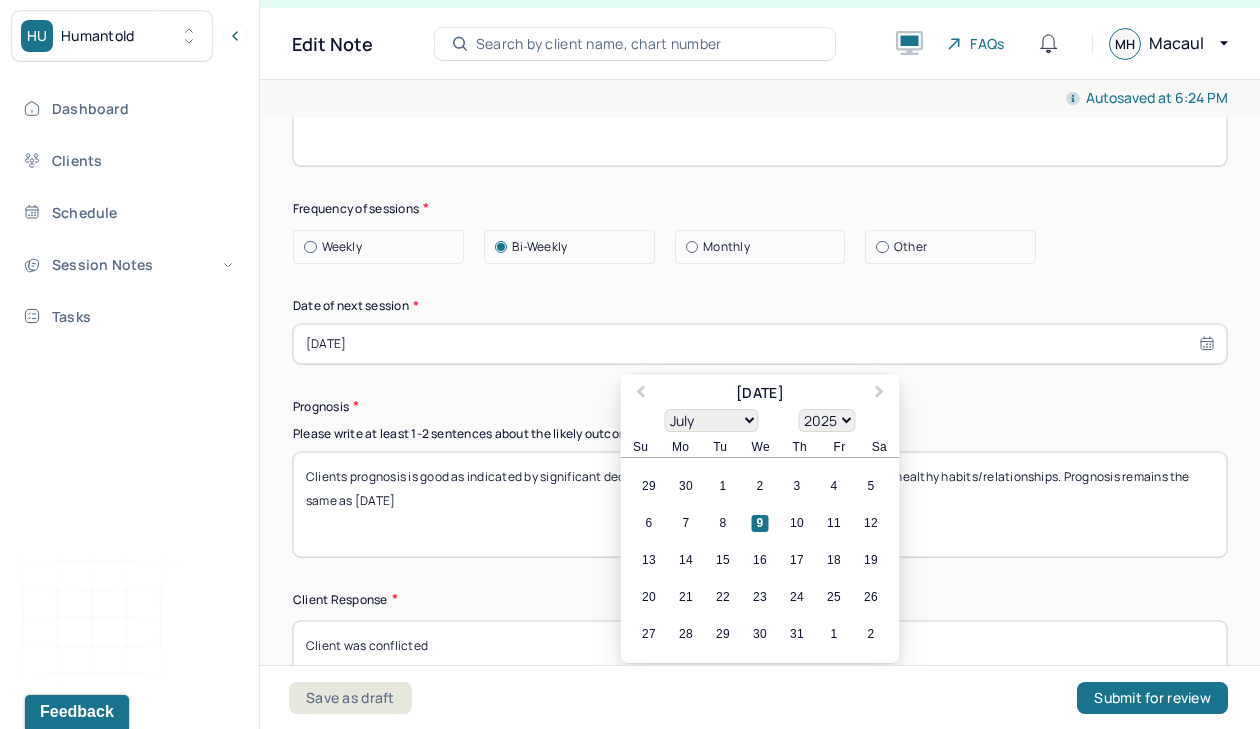 scroll, scrollTop: 2909, scrollLeft: 0, axis: vertical 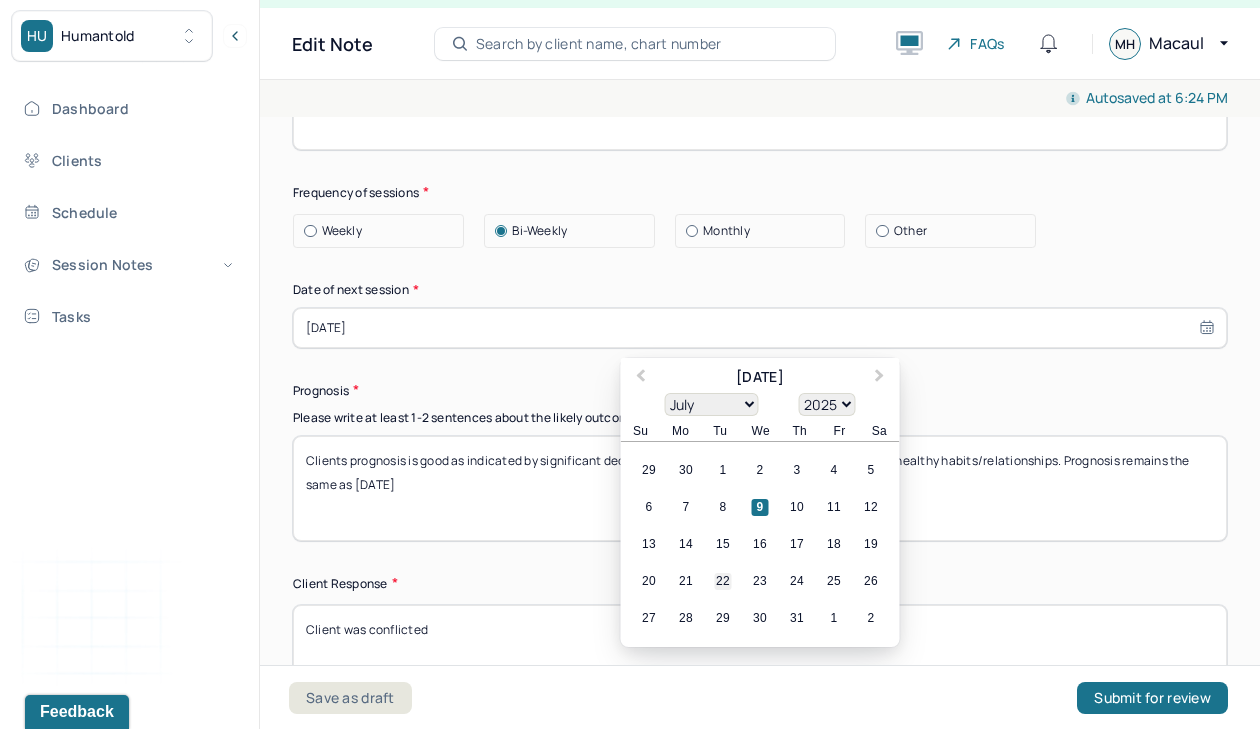 click on "22" at bounding box center (723, 581) 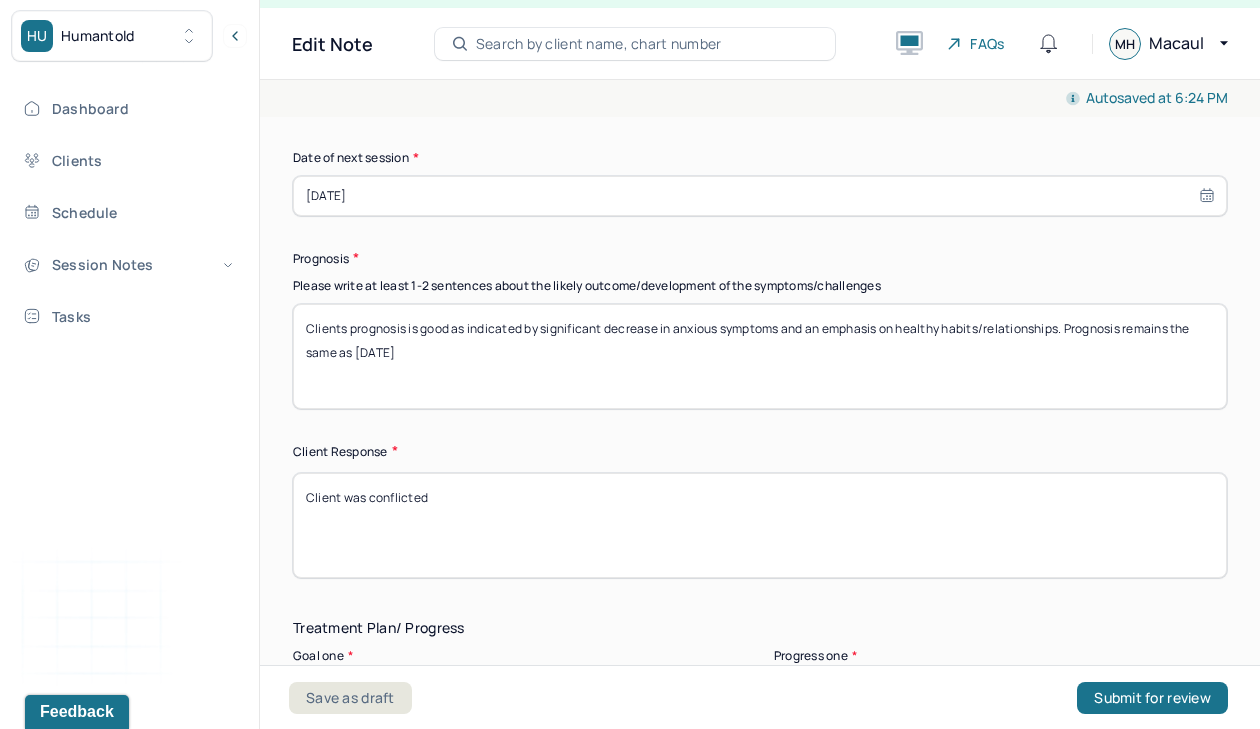 scroll, scrollTop: 3048, scrollLeft: 0, axis: vertical 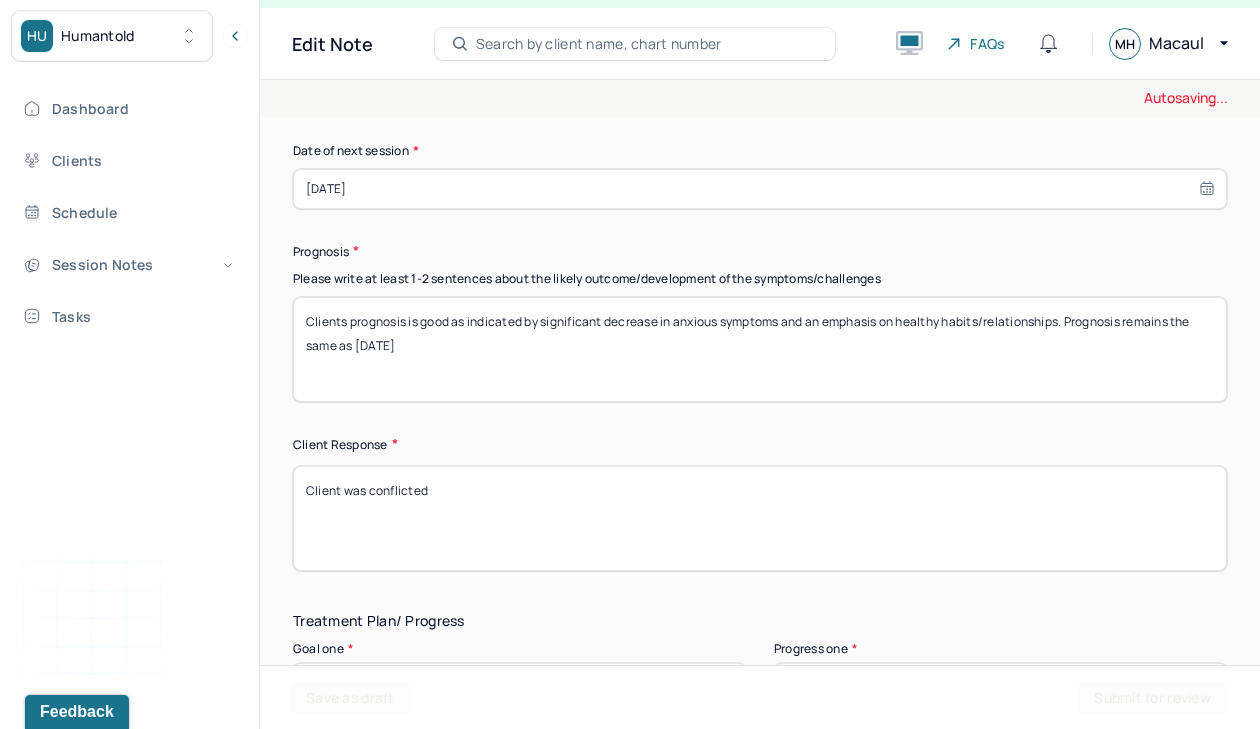 click on "Clients prognosis is good as indicated by significant decrease in anxious symptoms and an emphasis on healthy habits/relationships. Prognosis remains the same as [DATE]" at bounding box center [760, 349] 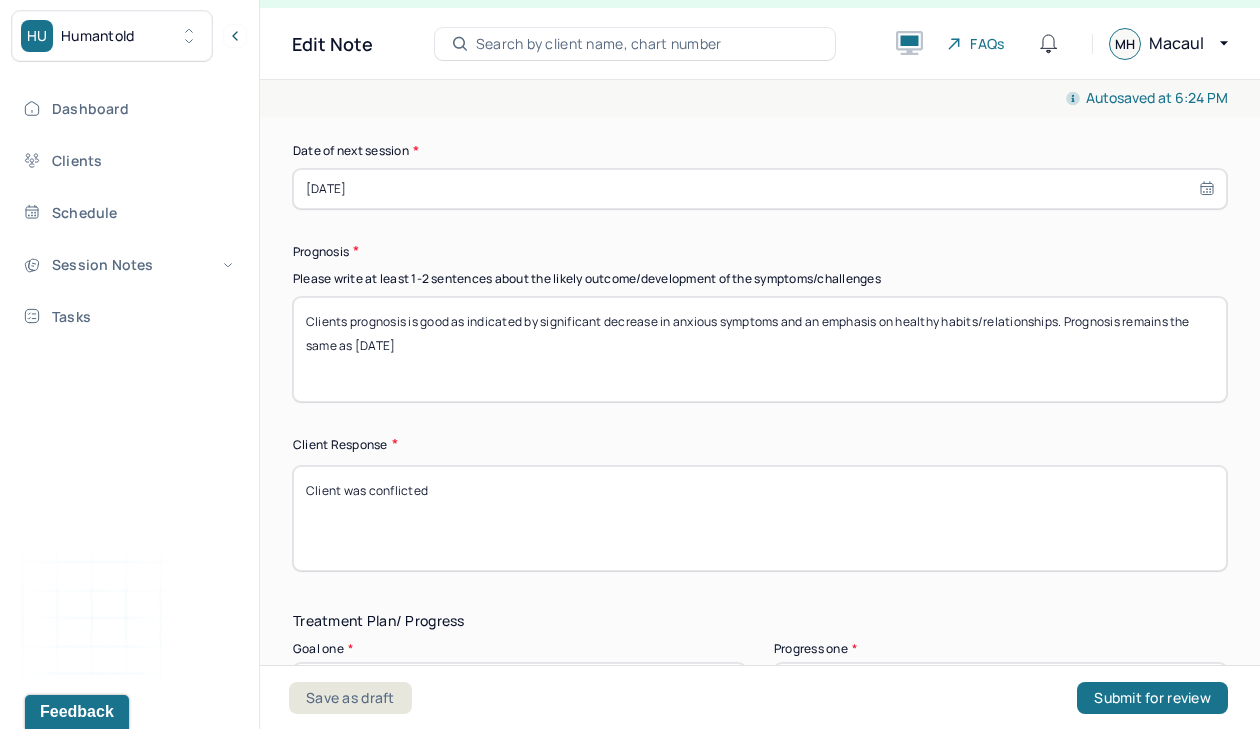 drag, startPoint x: 439, startPoint y: 347, endPoint x: 545, endPoint y: 313, distance: 111.31936 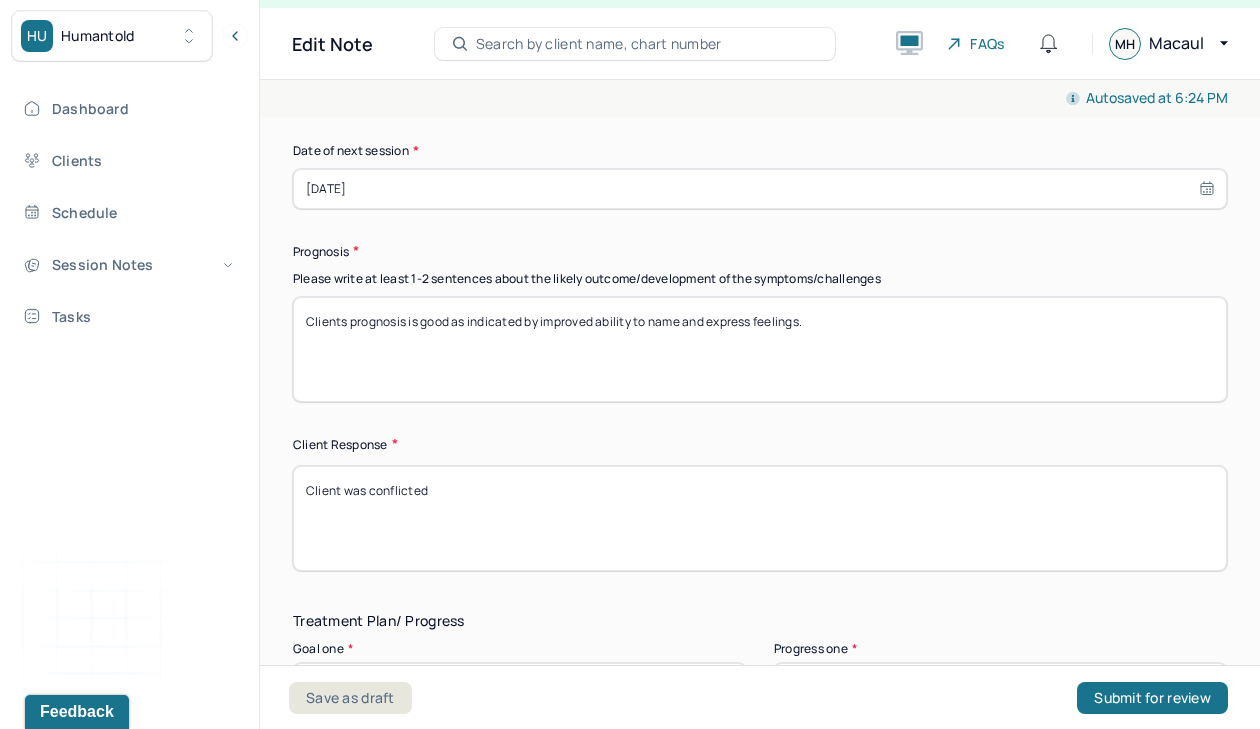 type on "Clients prognosis is good as indicated by improved ability to name and express feelings." 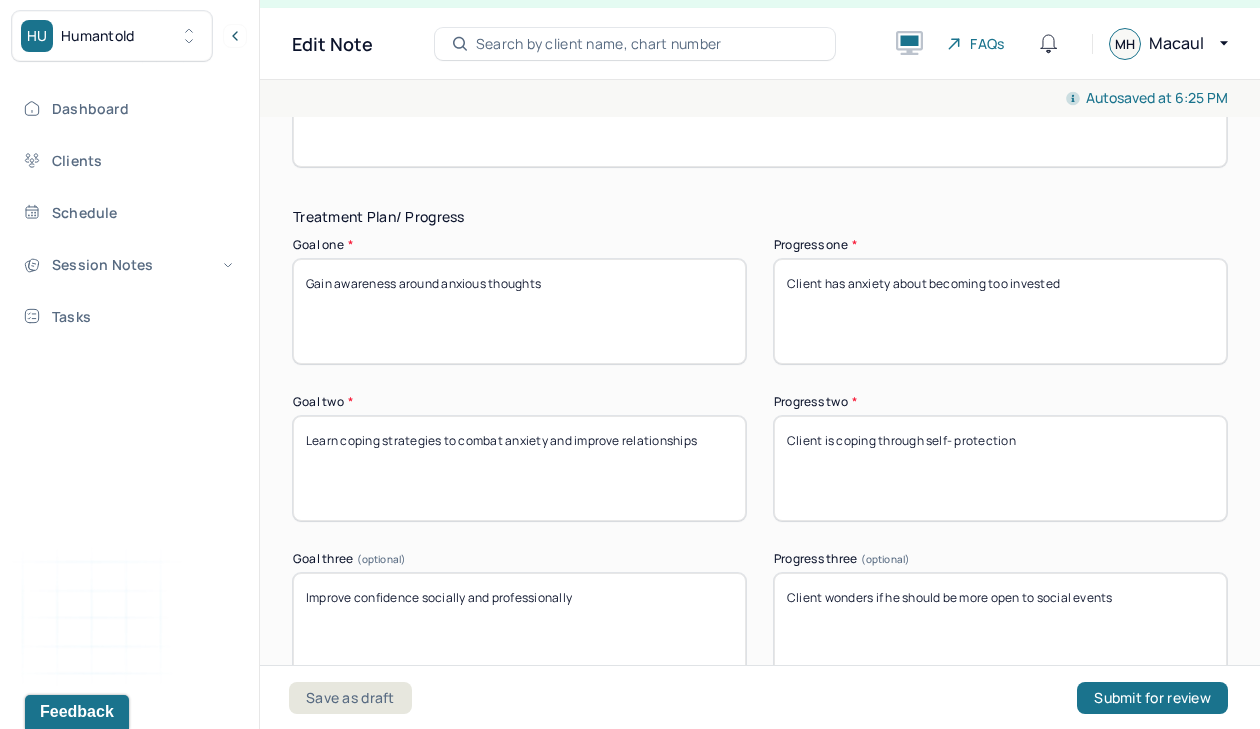 scroll, scrollTop: 3468, scrollLeft: 0, axis: vertical 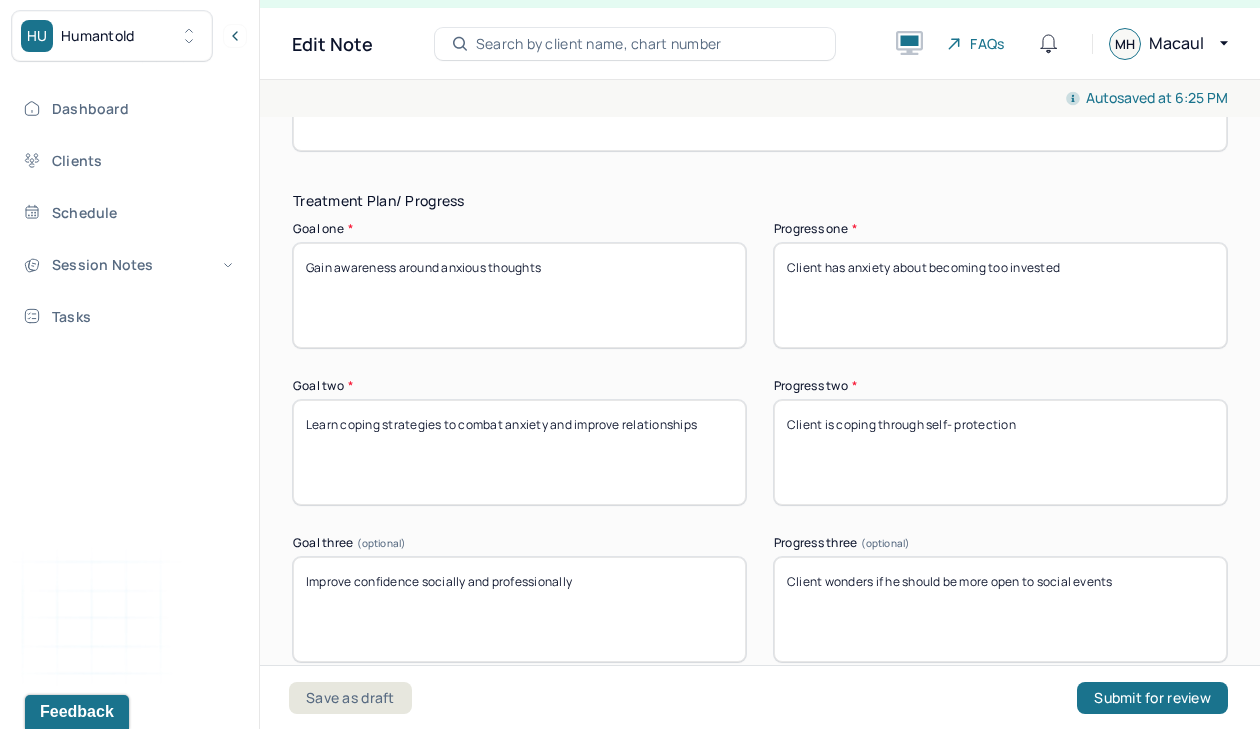 type on "Client was feeling low" 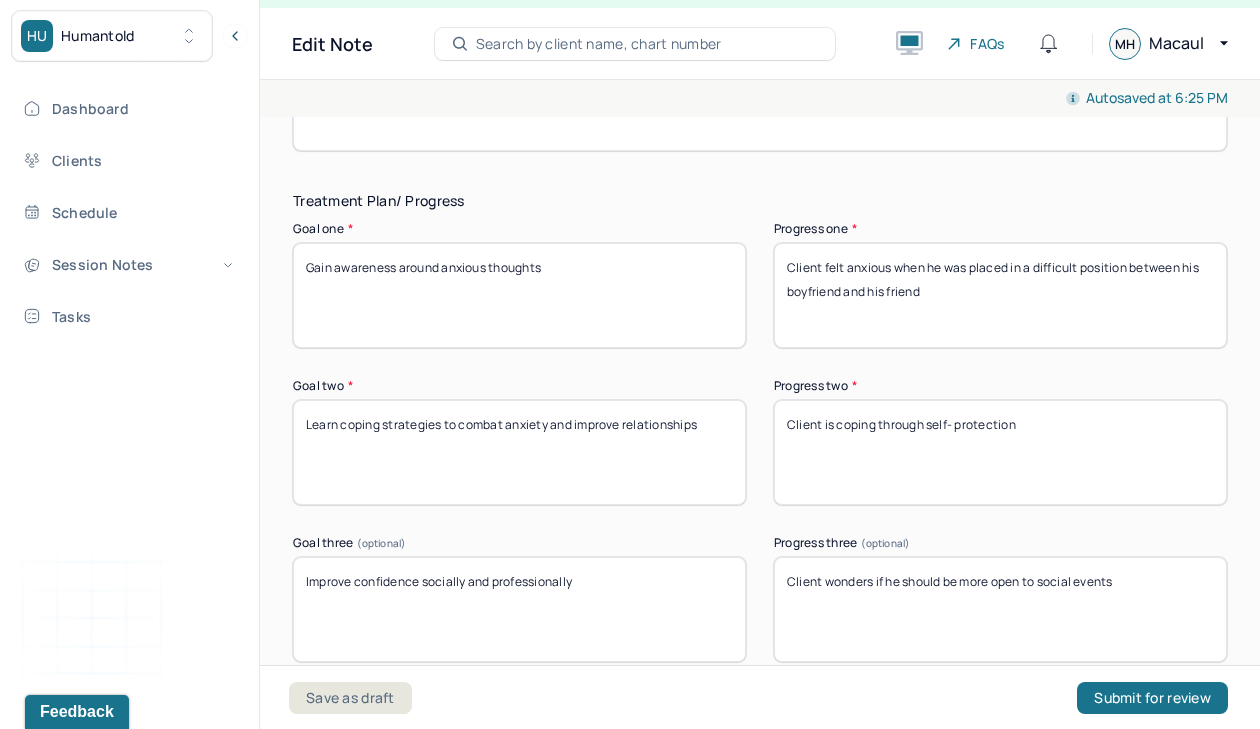 type on "Client felt anxious when he was placed in a difficult position between his boyfriend and his friend" 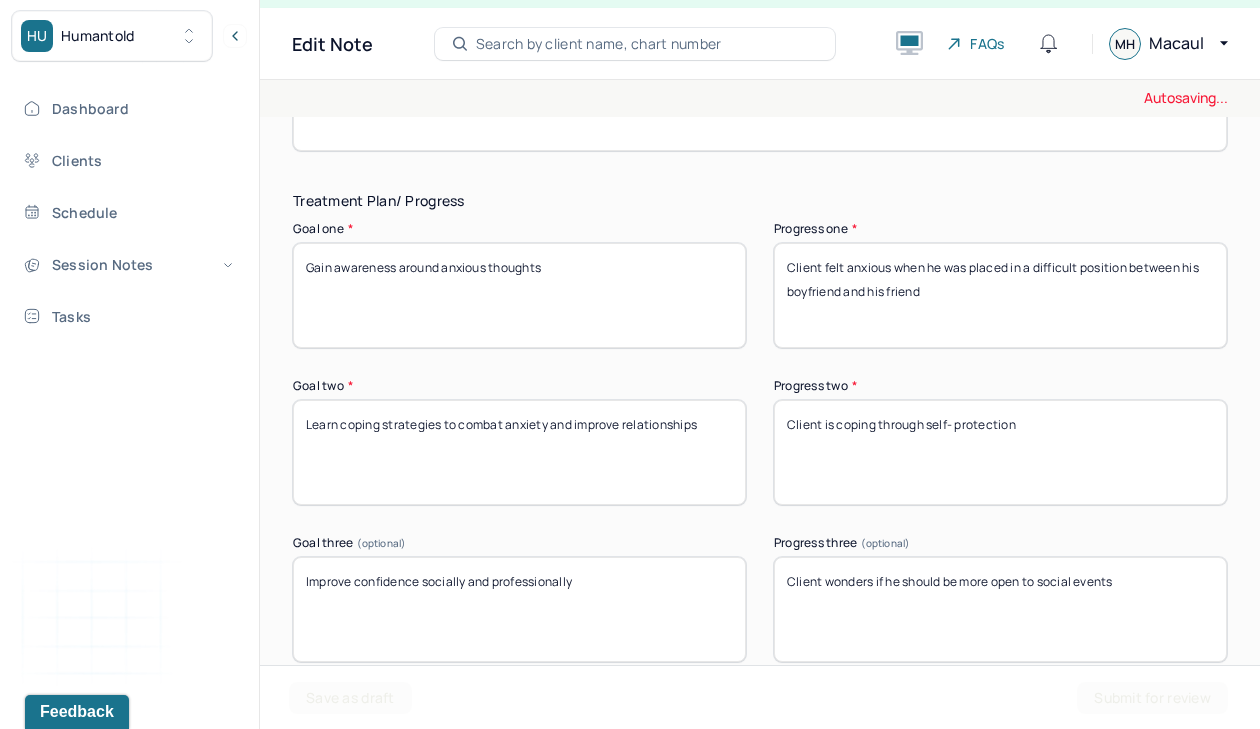 click on "Client is coping through self- protection" at bounding box center [1000, 452] 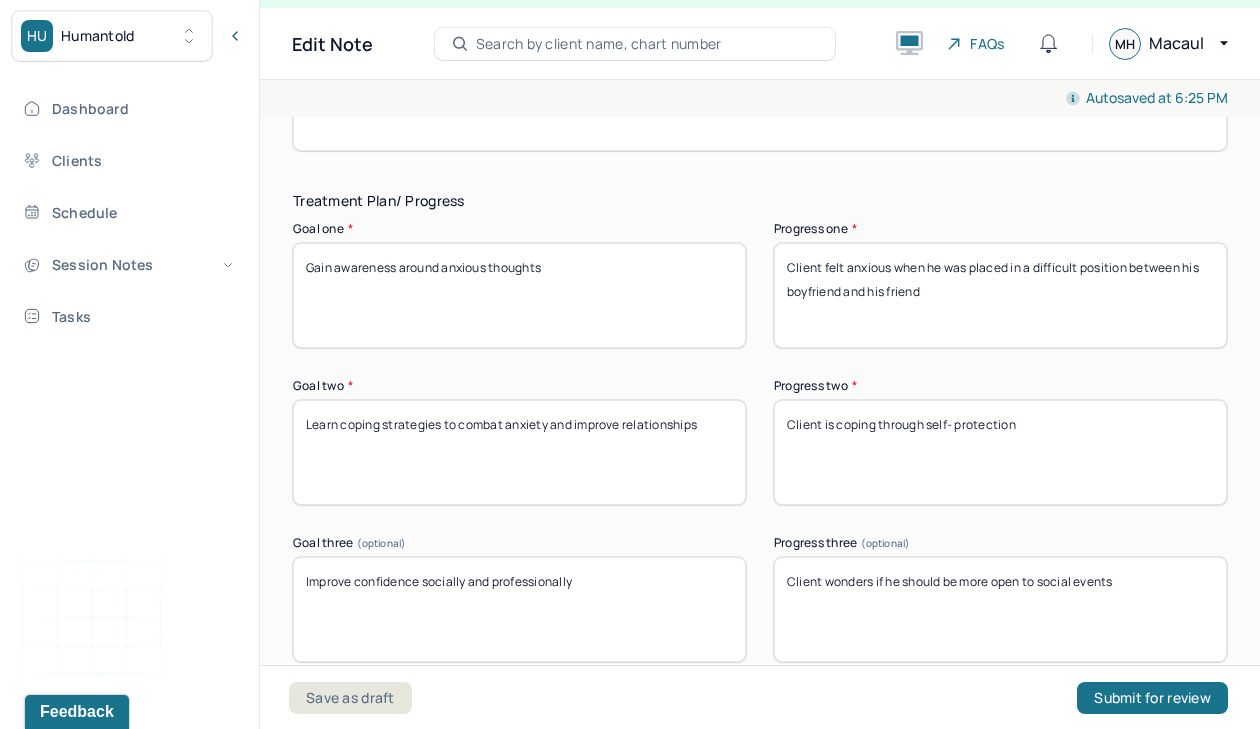 click on "Client is coping through self- protection" at bounding box center [1000, 452] 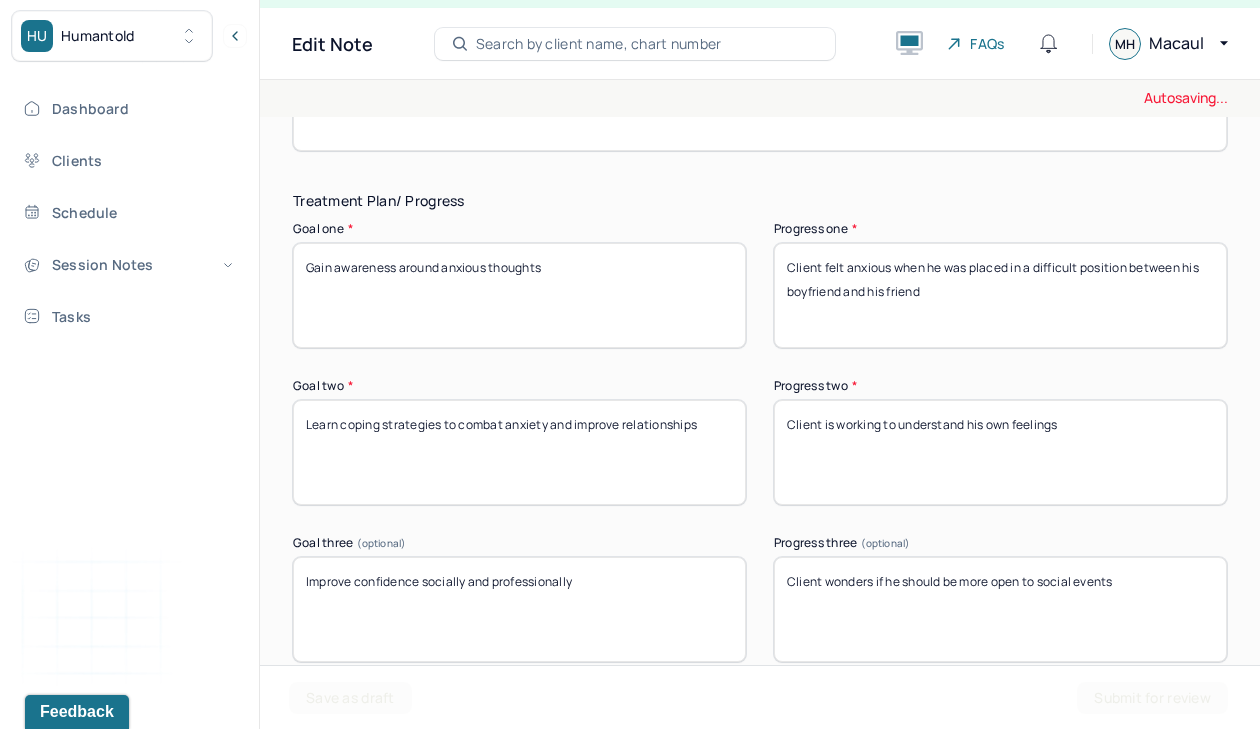 type on "Client is working to understand his own feelings" 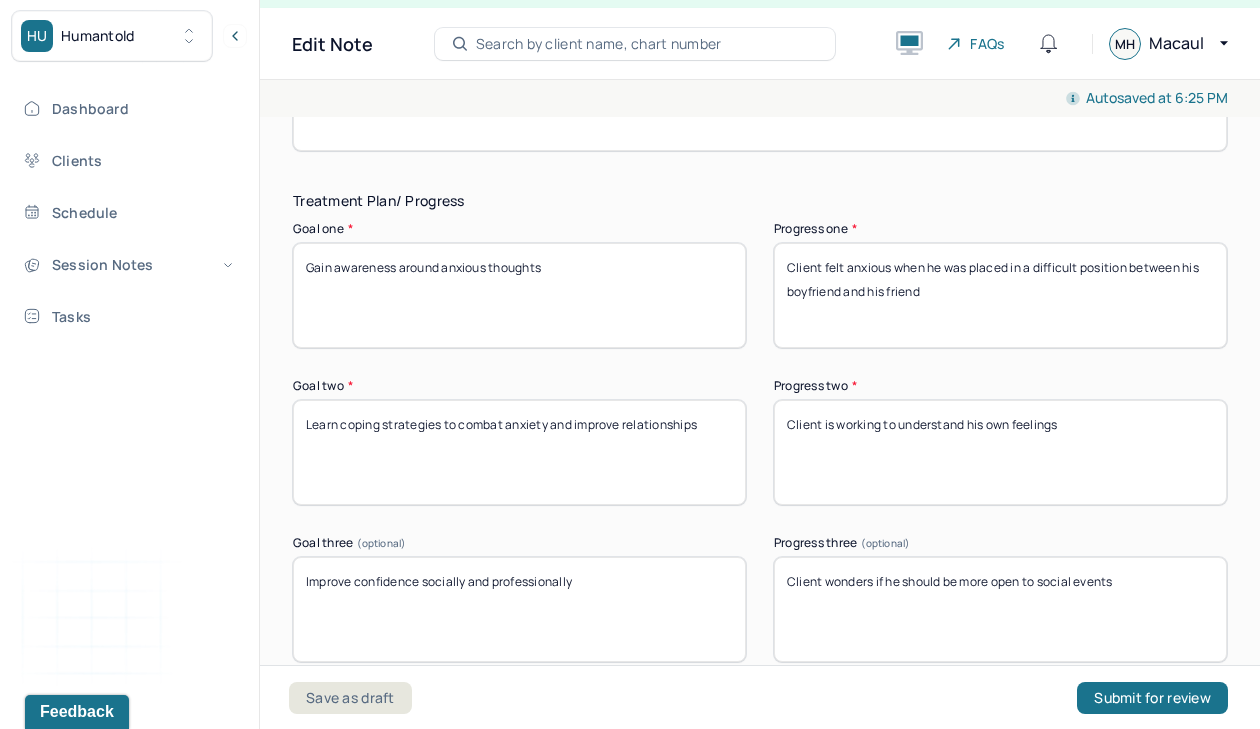 click on "Client wonders if he should be more open to social events" at bounding box center [1000, 609] 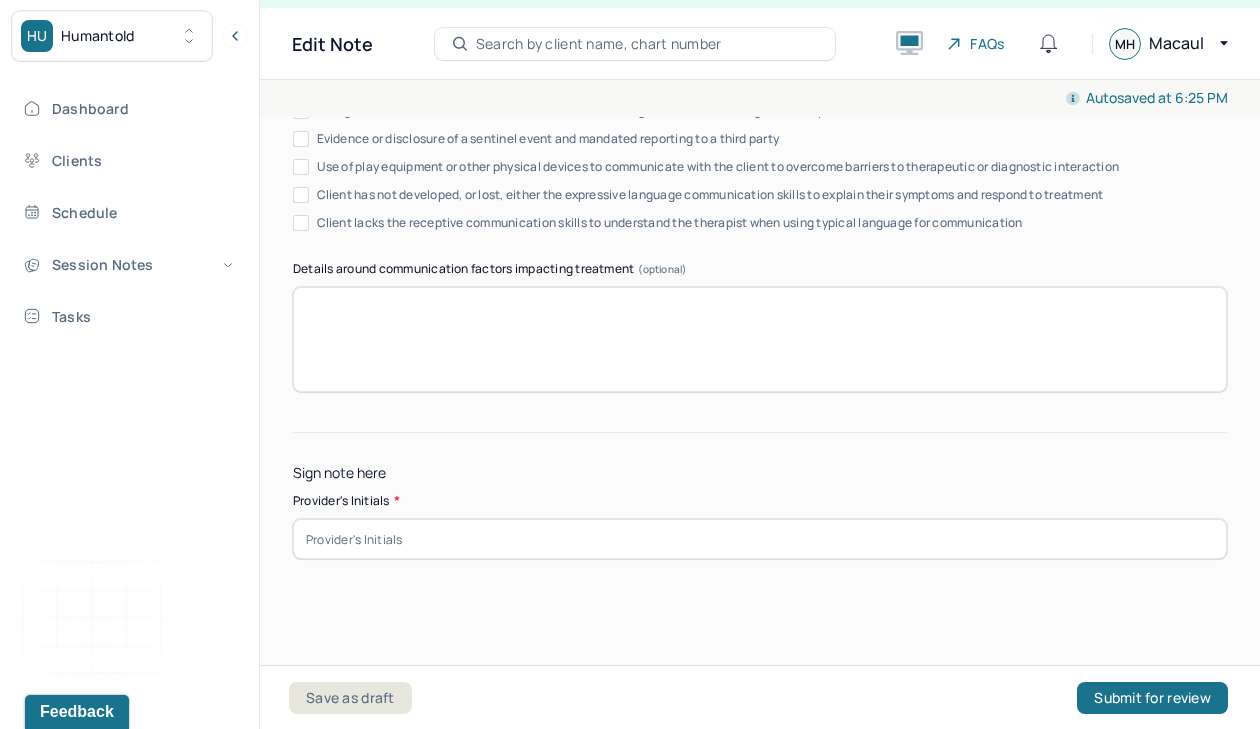 type on "Not discussed" 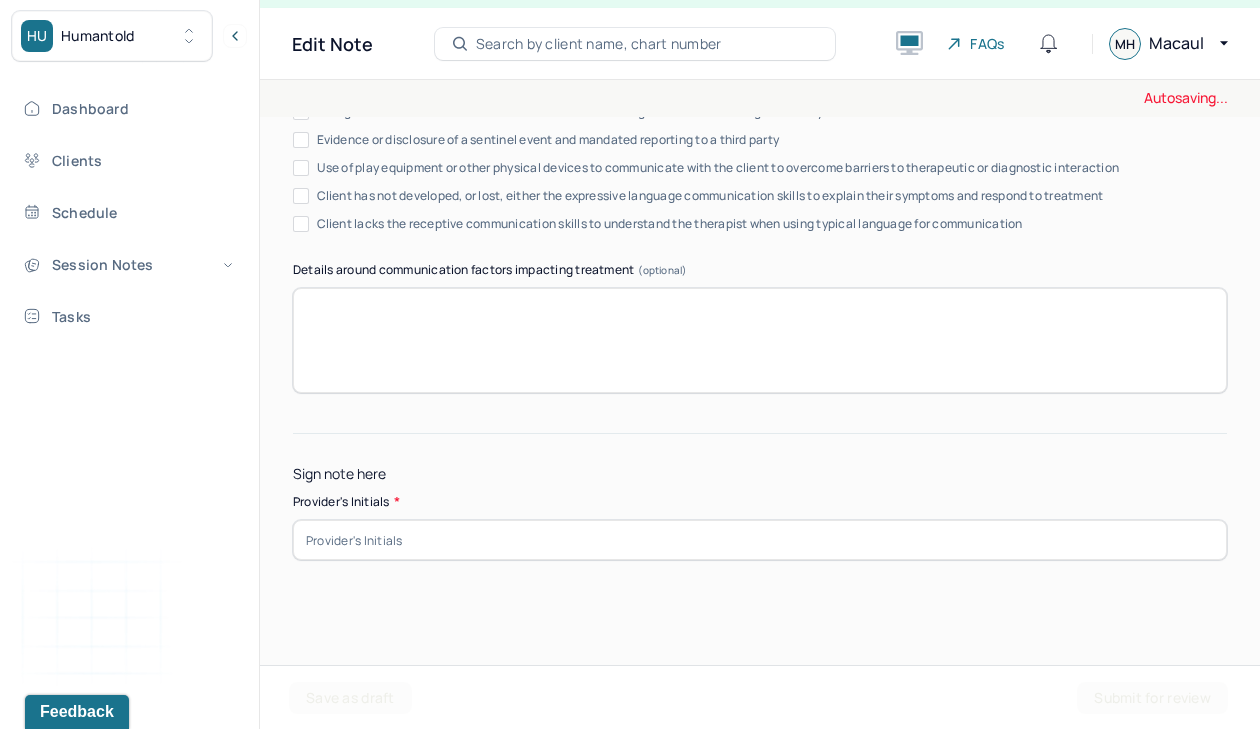 click at bounding box center [760, 540] 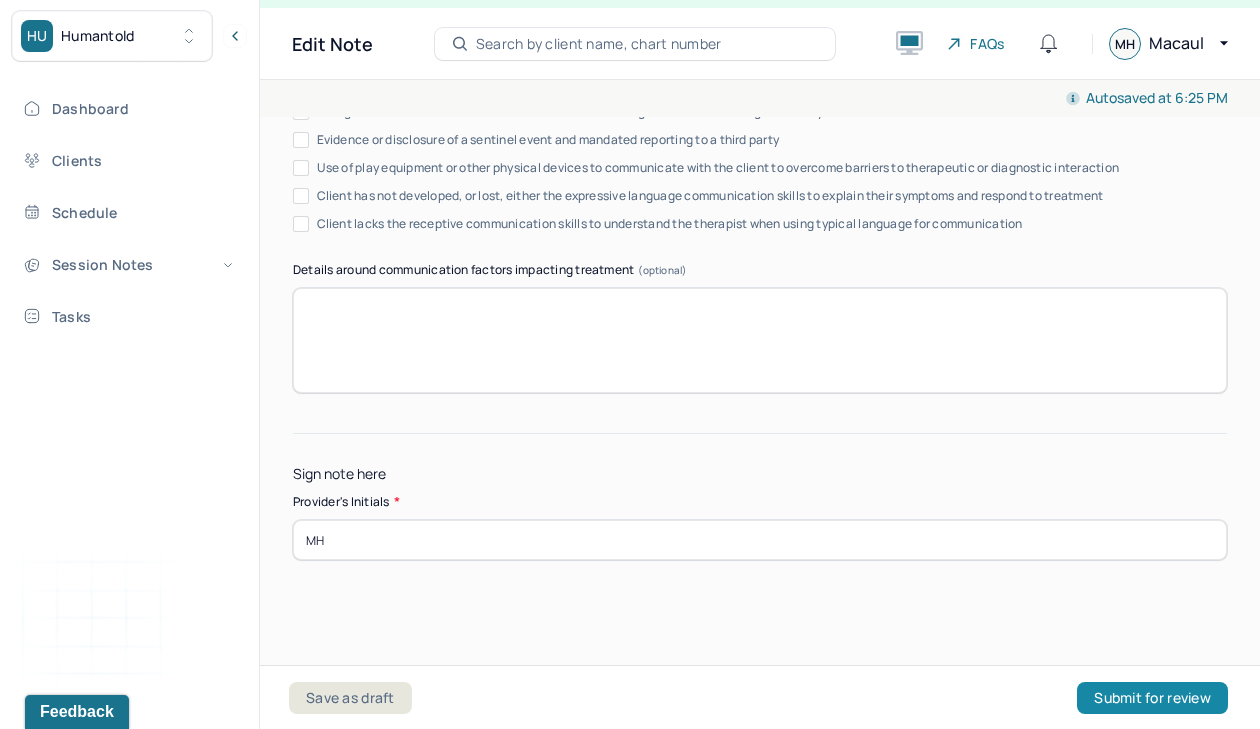 type on "MH" 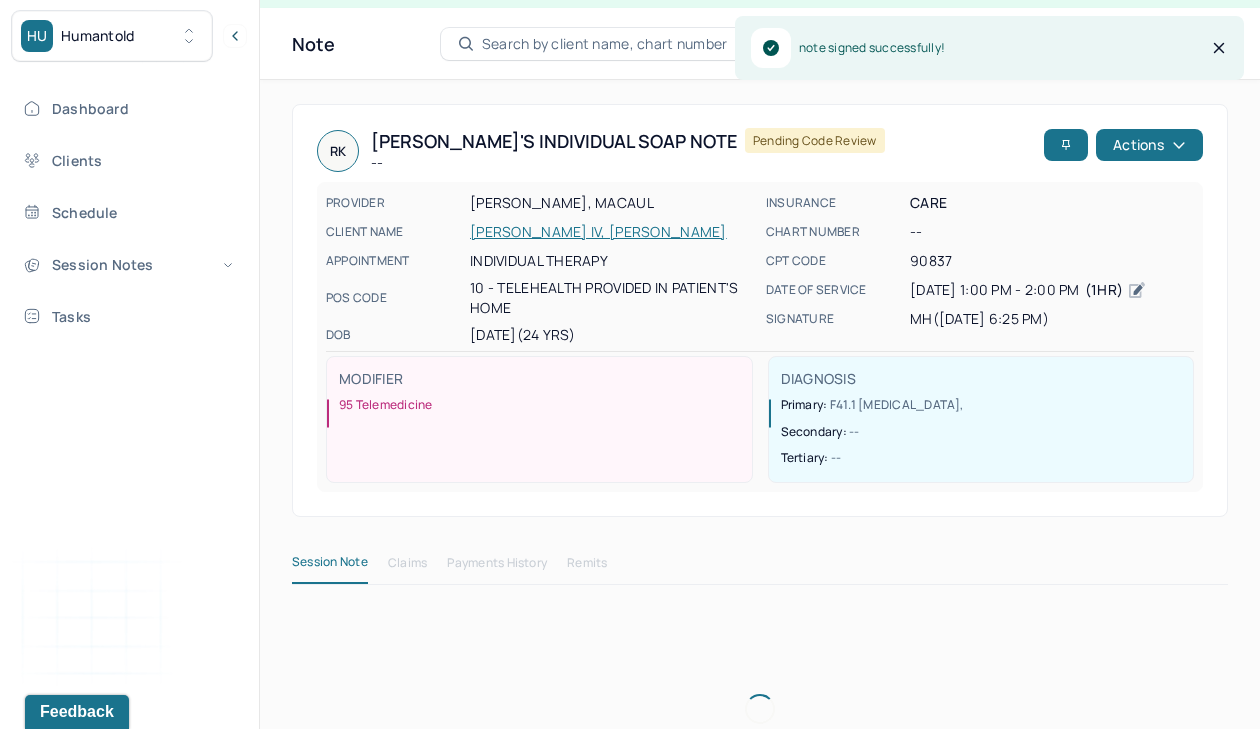 scroll, scrollTop: 0, scrollLeft: 0, axis: both 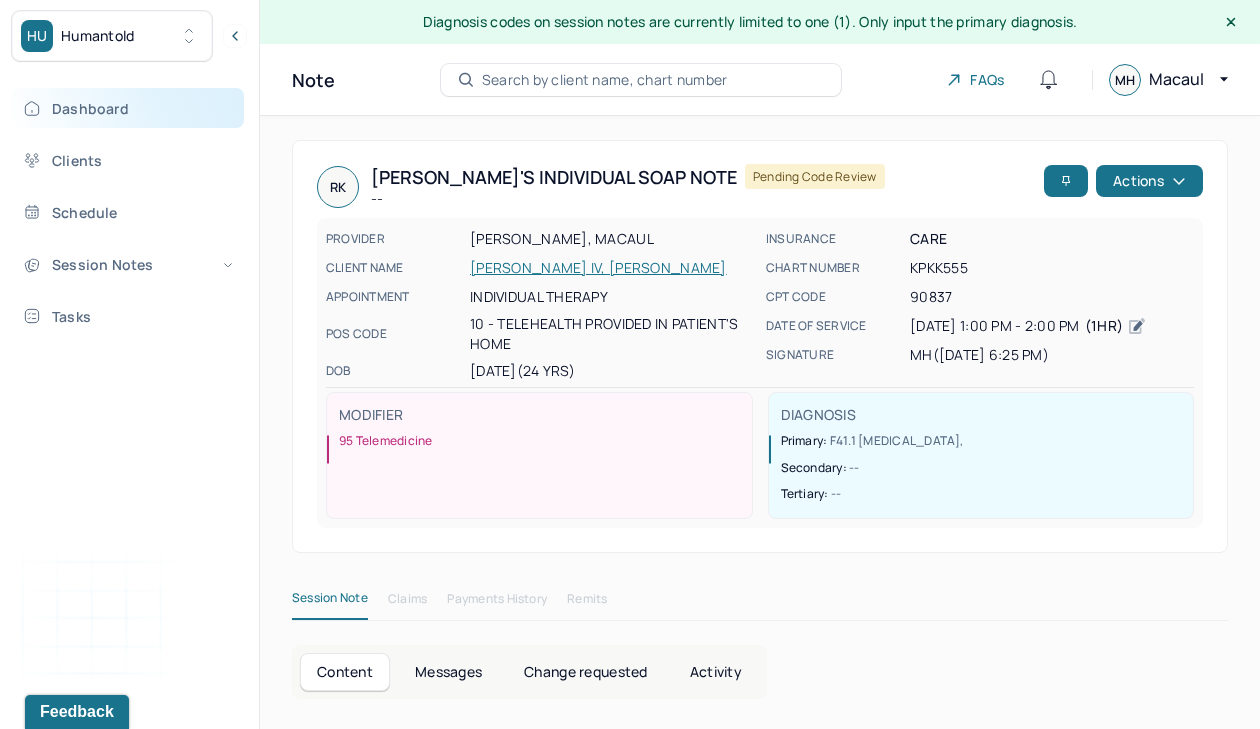 click on "Dashboard" at bounding box center (128, 108) 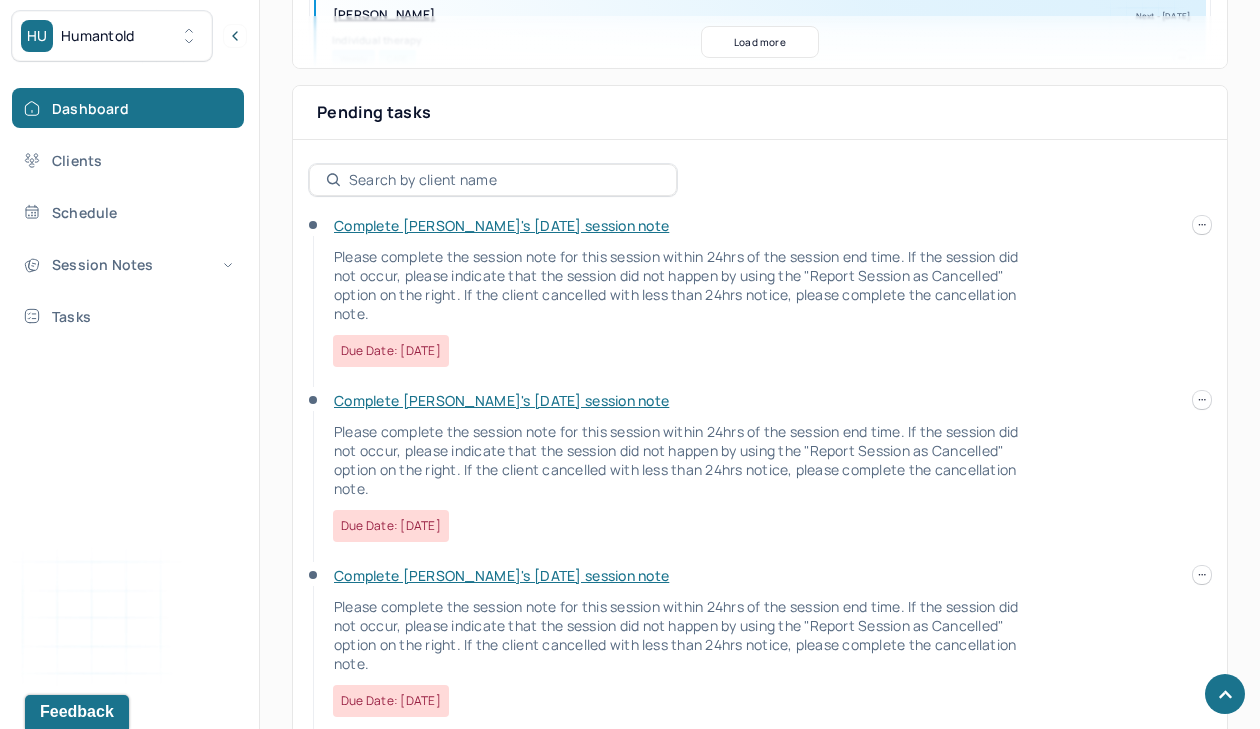 scroll, scrollTop: 826, scrollLeft: 0, axis: vertical 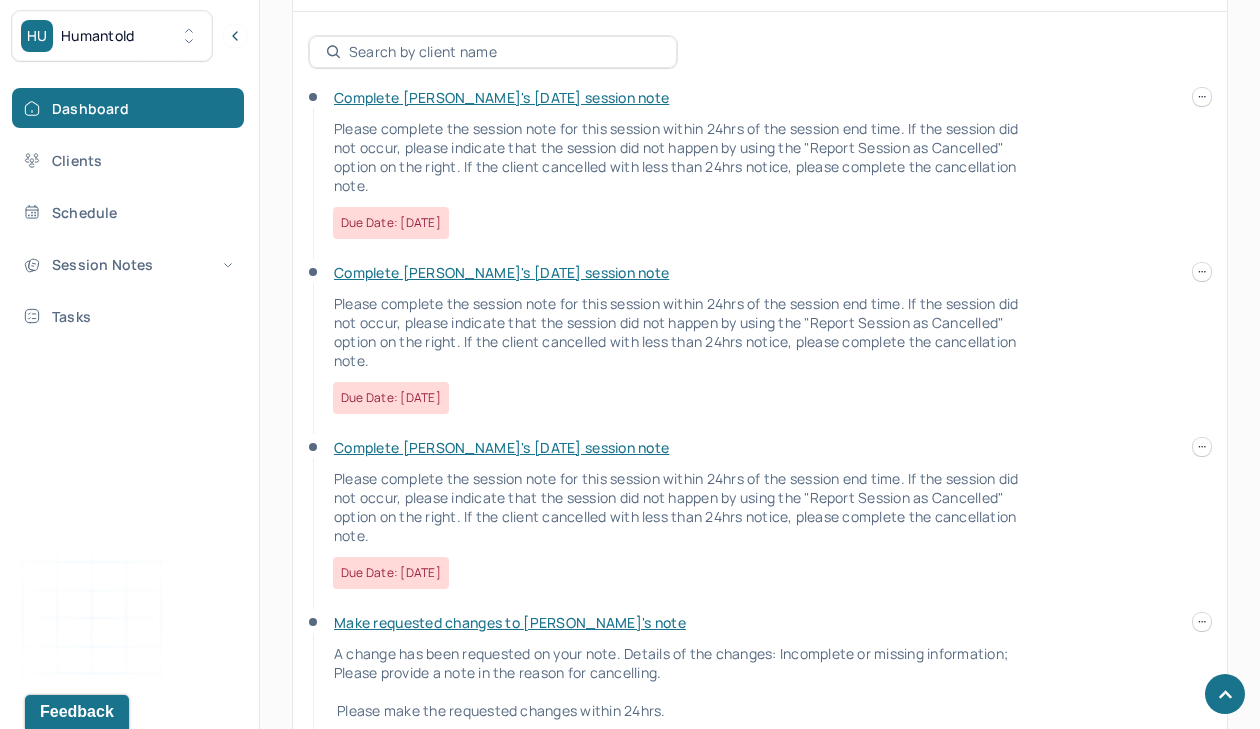 click on "Complete [PERSON_NAME]'s [DATE] session note" at bounding box center (501, 97) 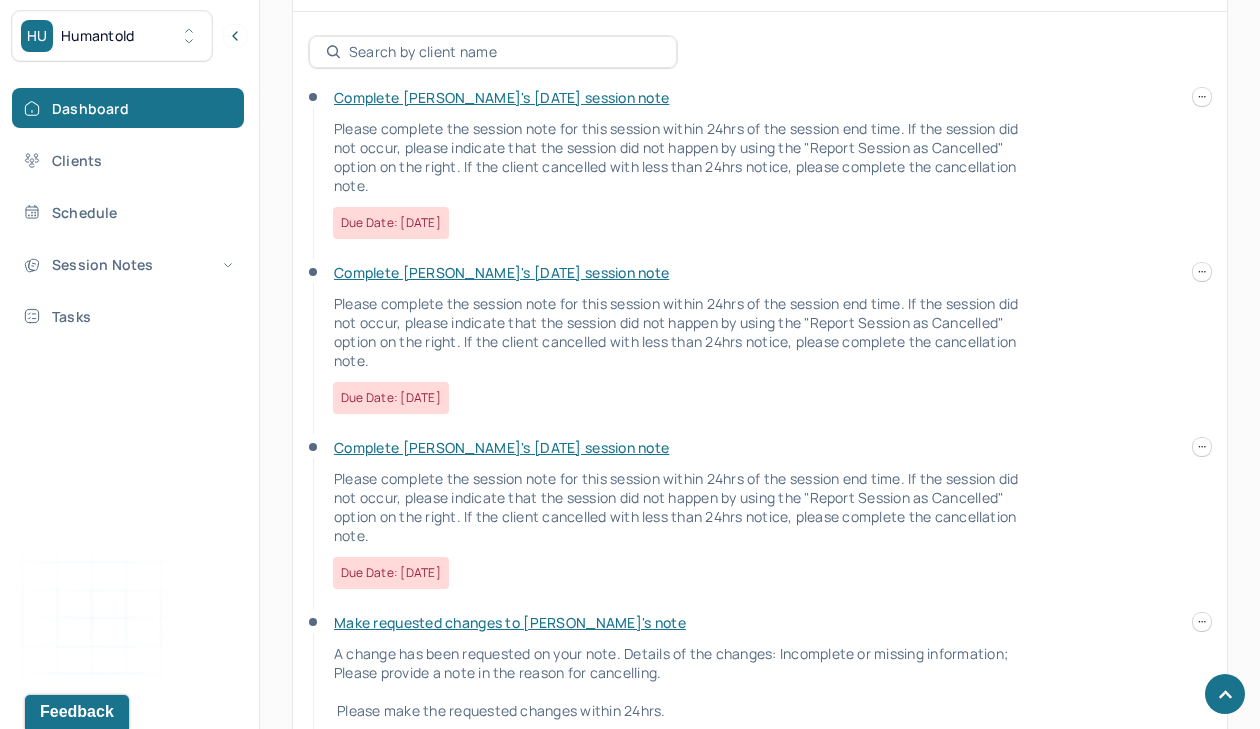 scroll, scrollTop: 6, scrollLeft: 0, axis: vertical 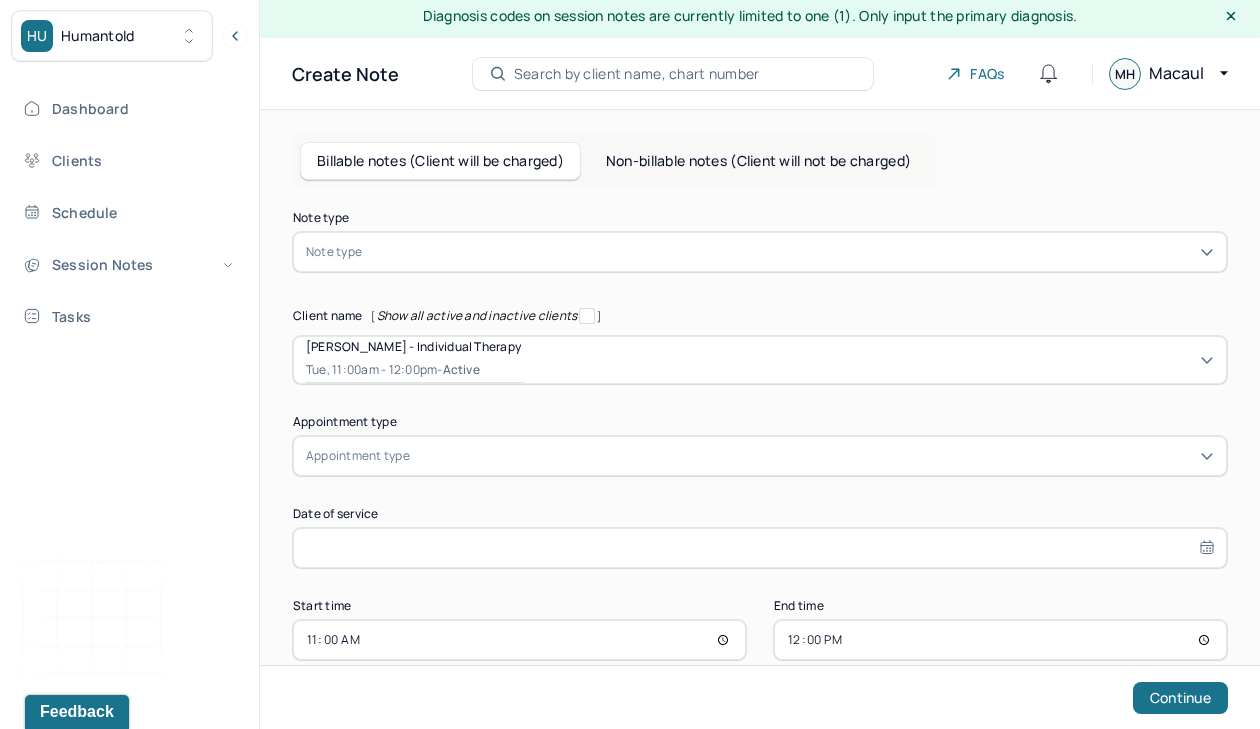 type on "[DATE]" 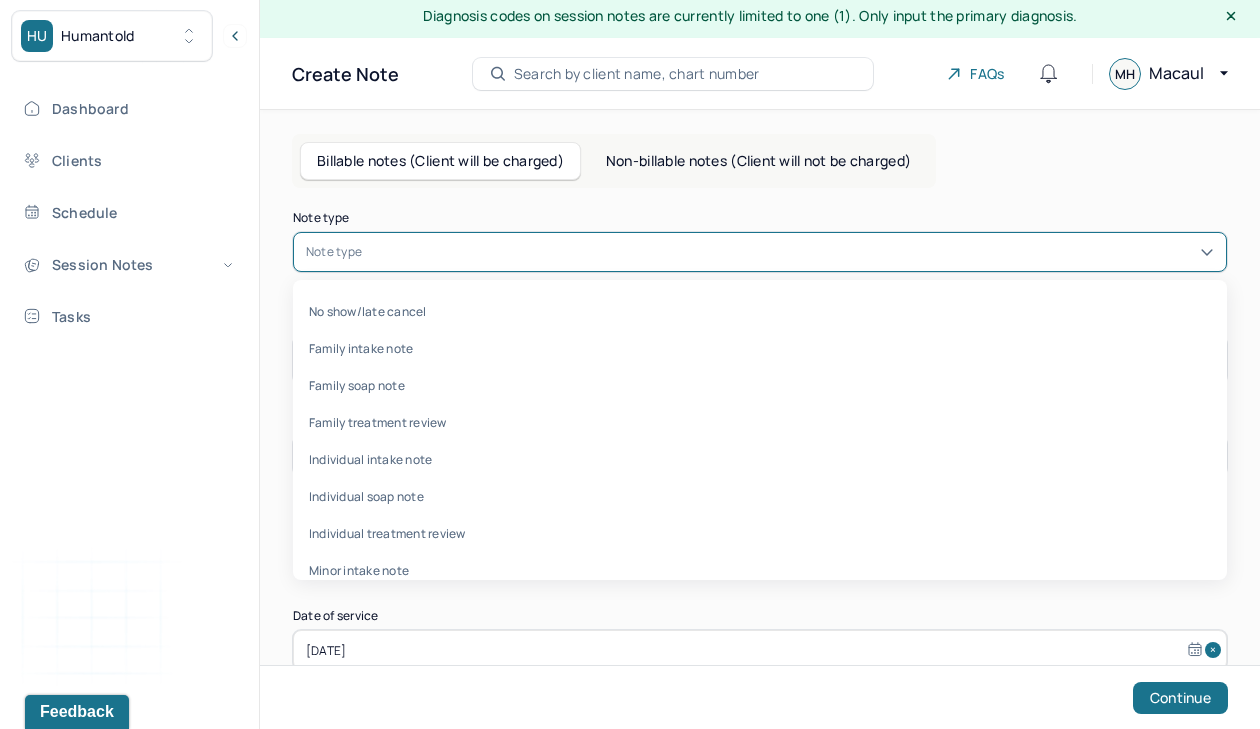 click at bounding box center (790, 252) 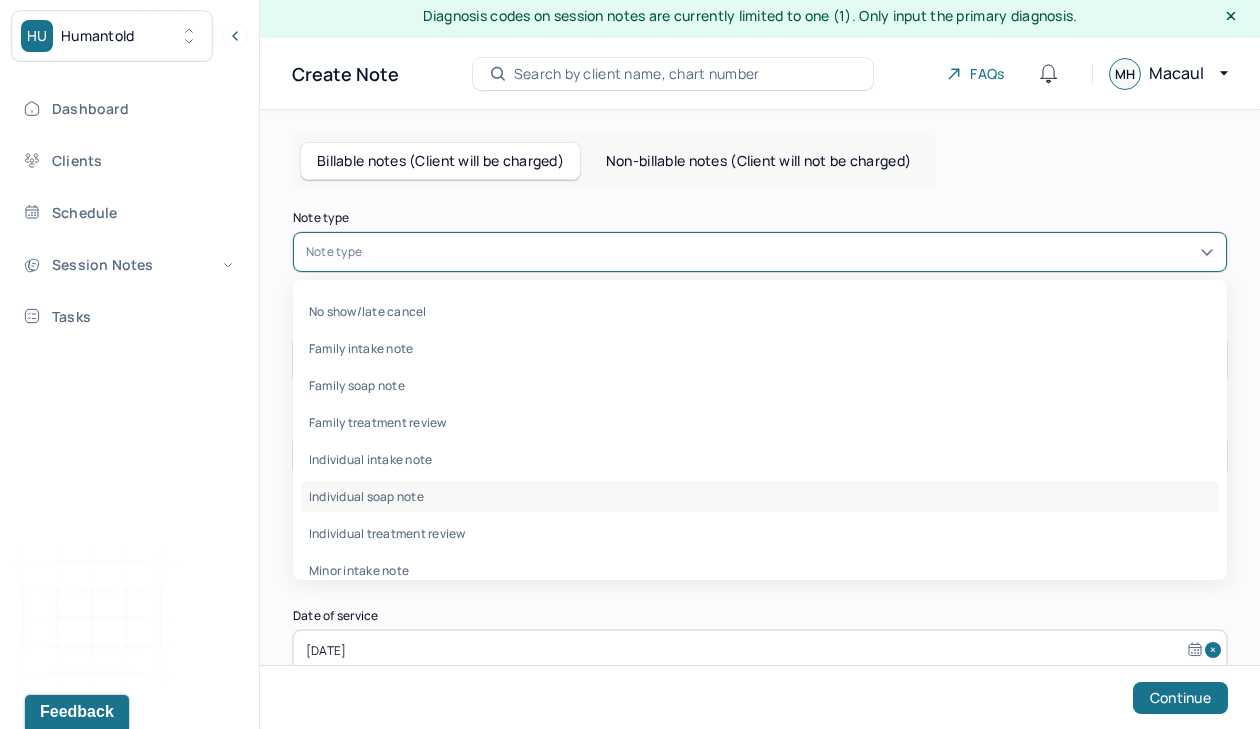 click on "Individual soap note" at bounding box center [760, 496] 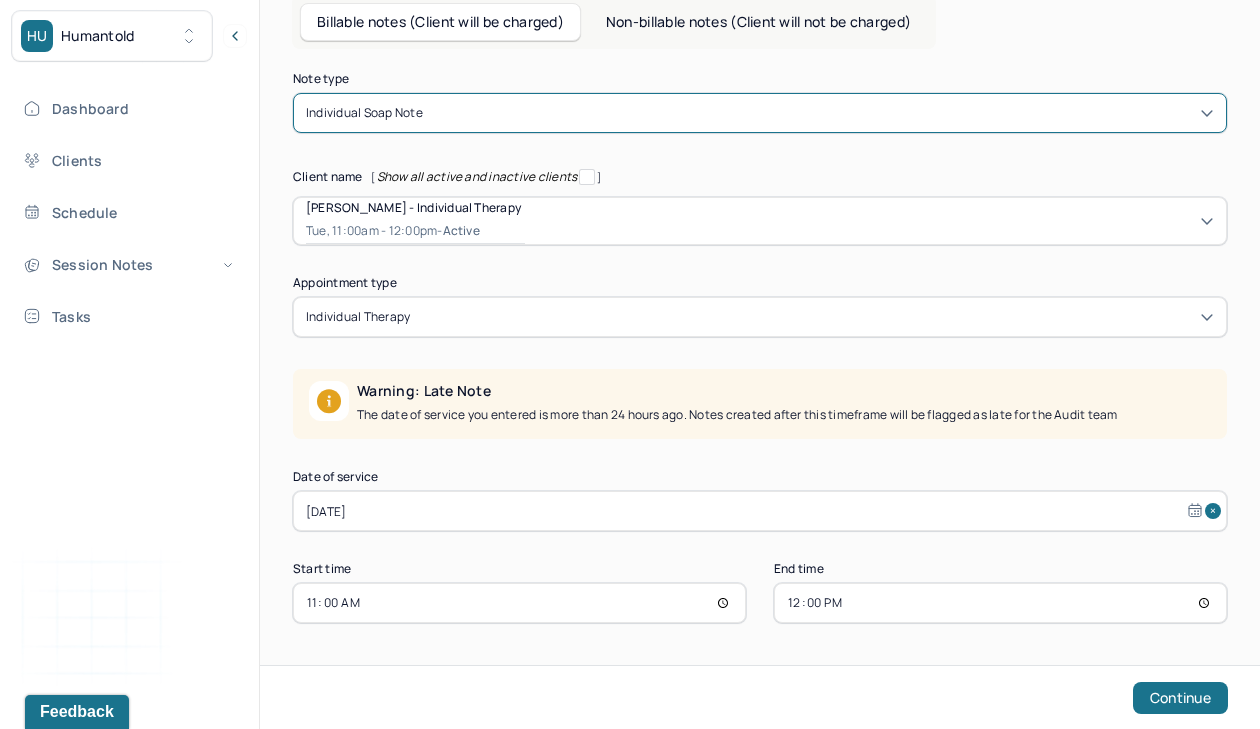 scroll, scrollTop: 145, scrollLeft: 0, axis: vertical 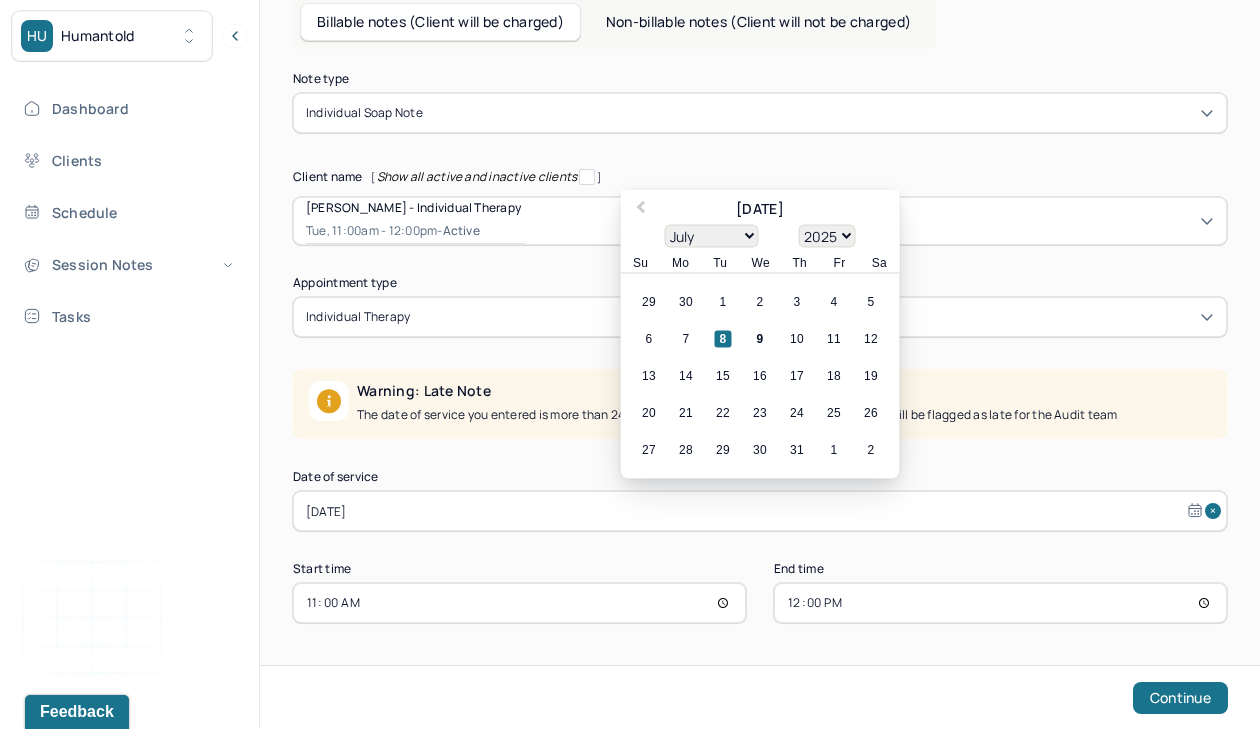 click on "[DATE]" at bounding box center (760, 511) 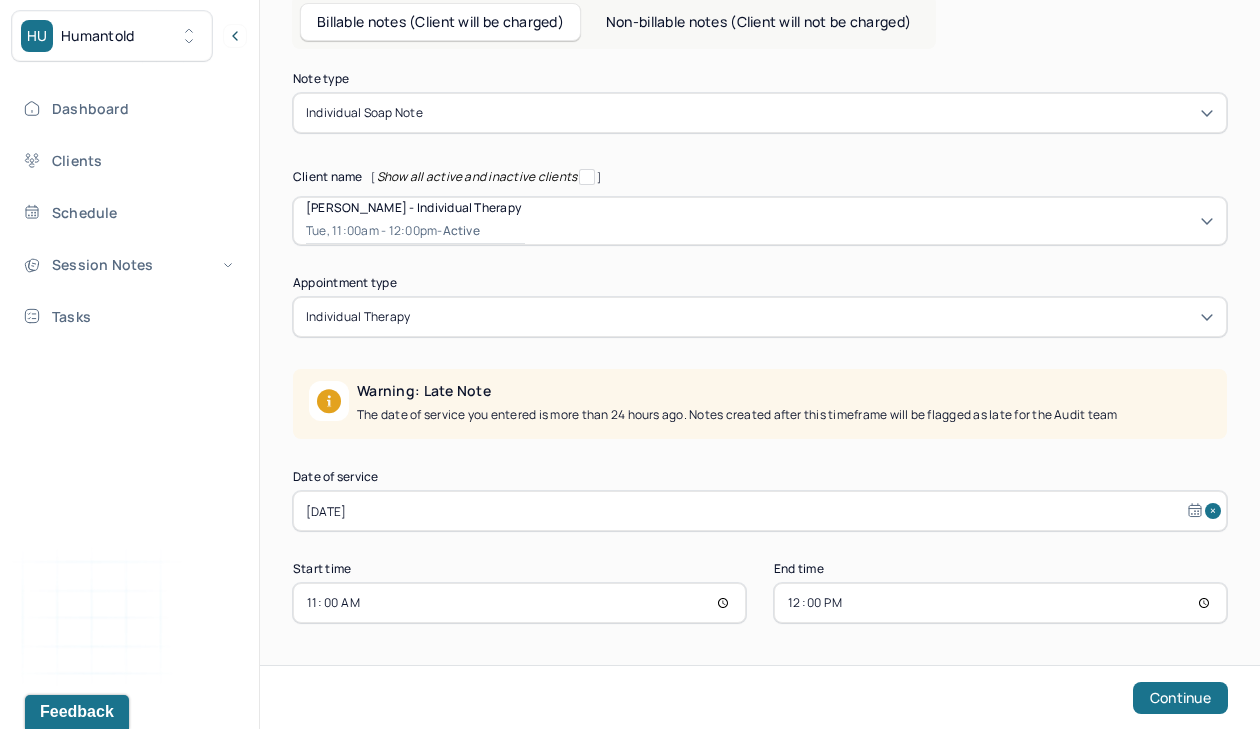 click on "11:00" at bounding box center (519, 603) 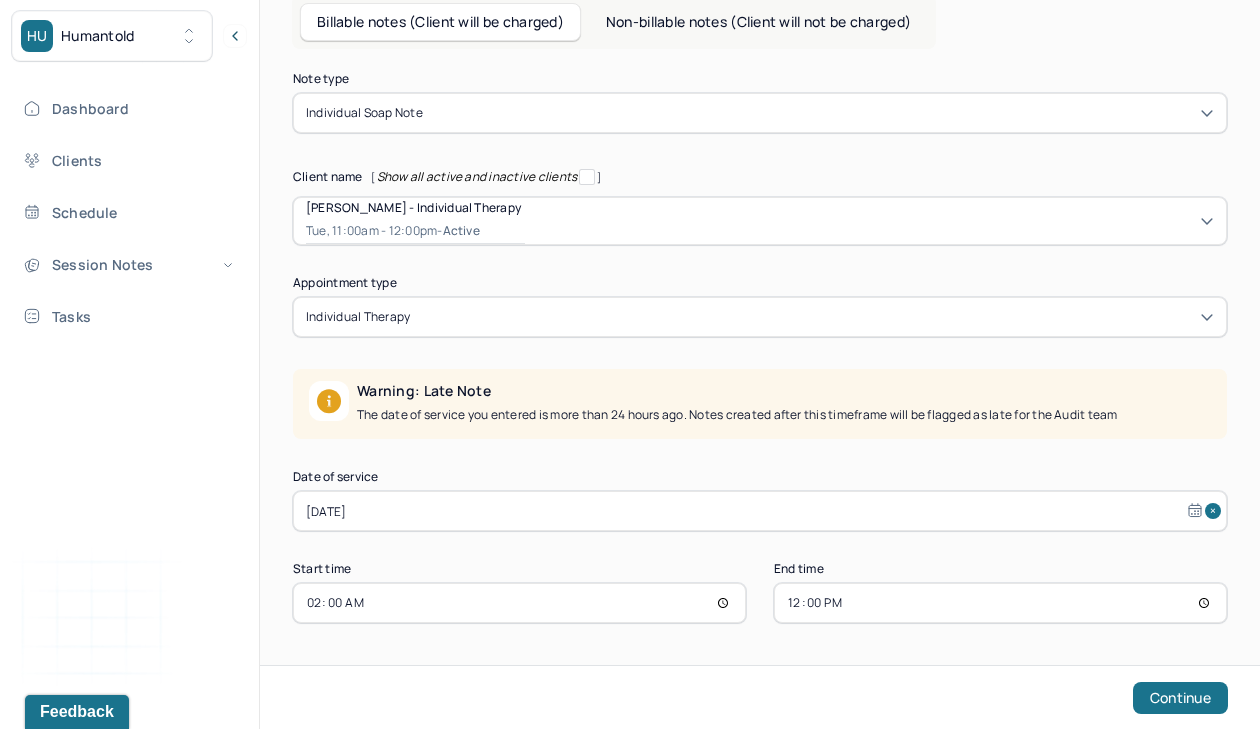 click on "02:00" at bounding box center [519, 603] 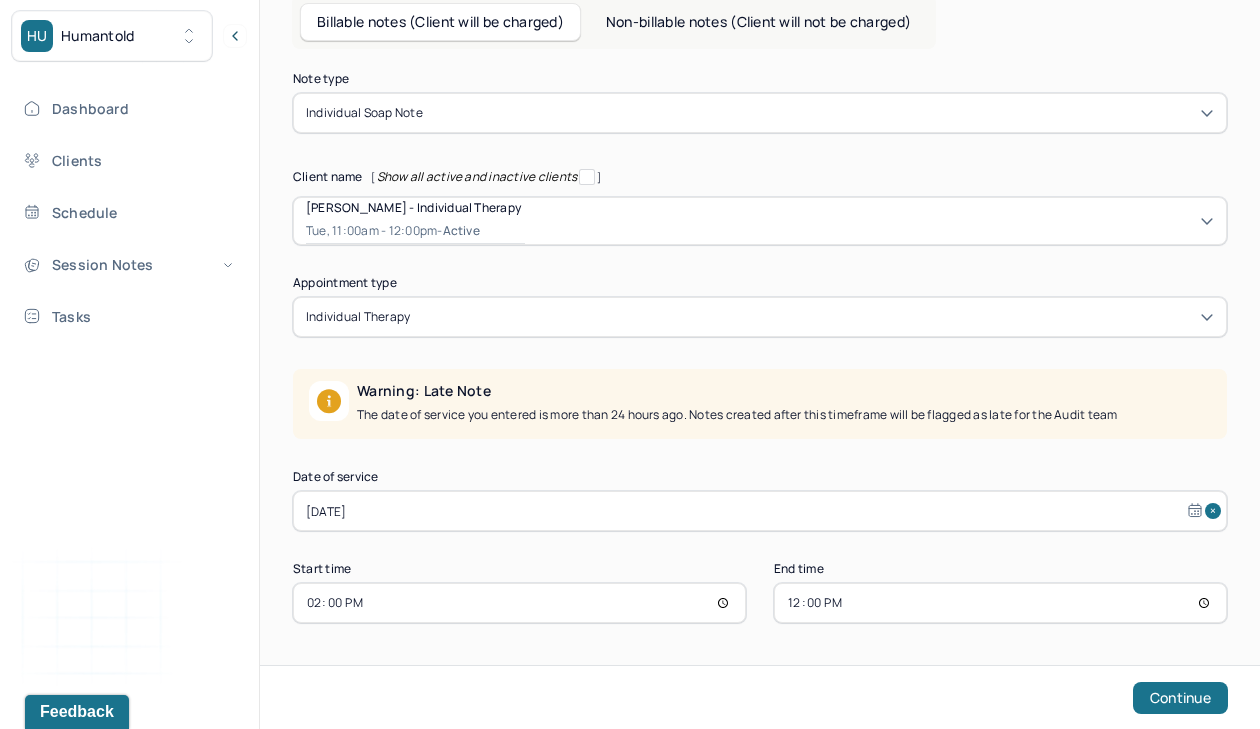type on "14:00" 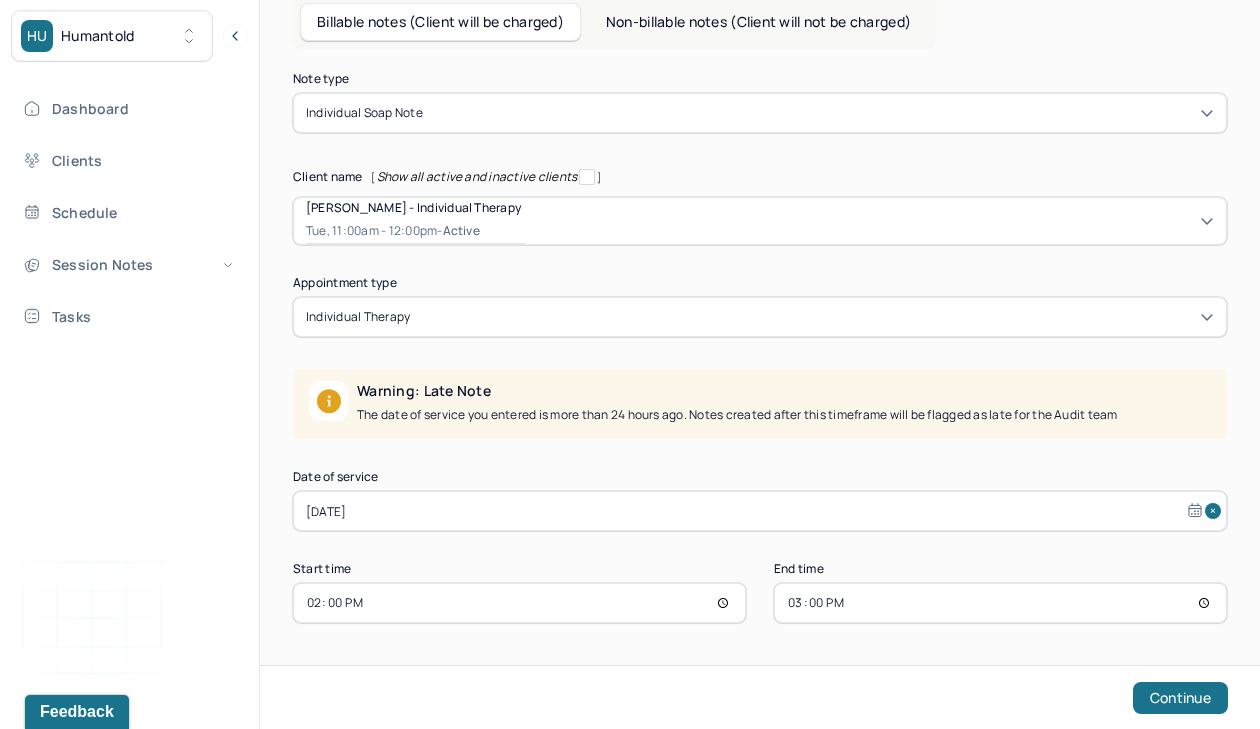 scroll, scrollTop: 145, scrollLeft: 0, axis: vertical 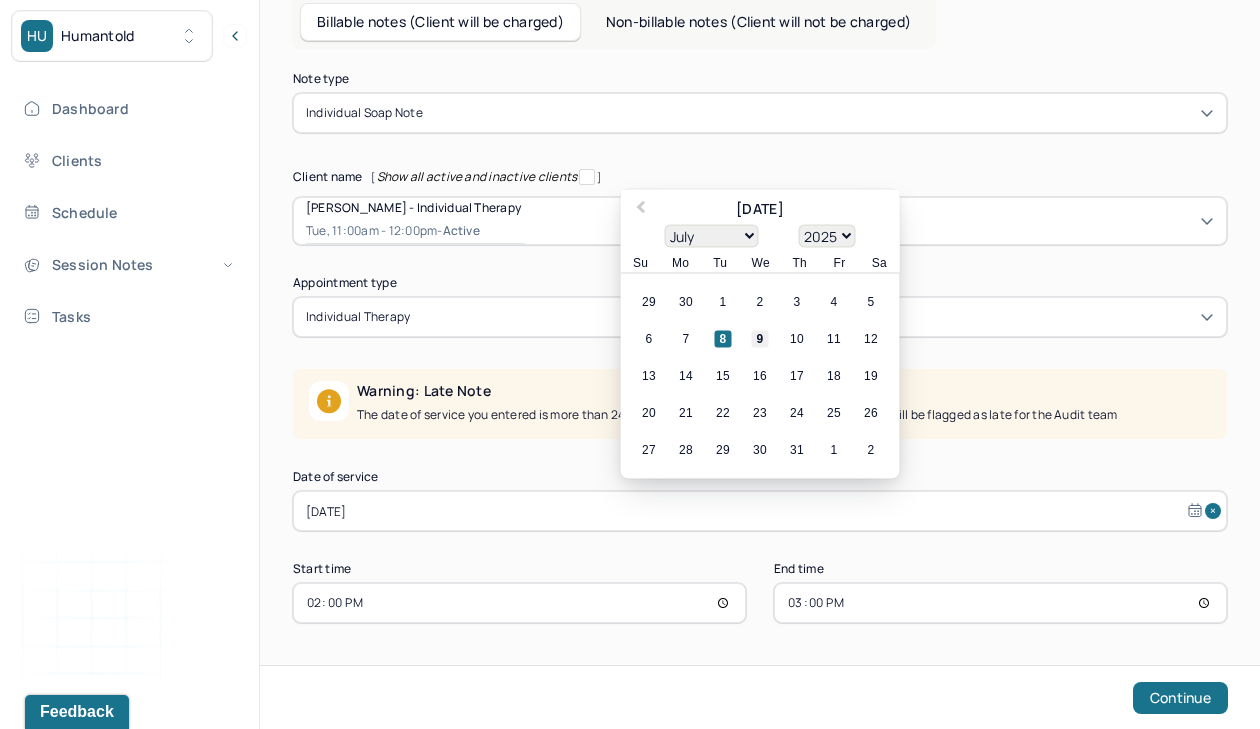 click on "9" at bounding box center (760, 339) 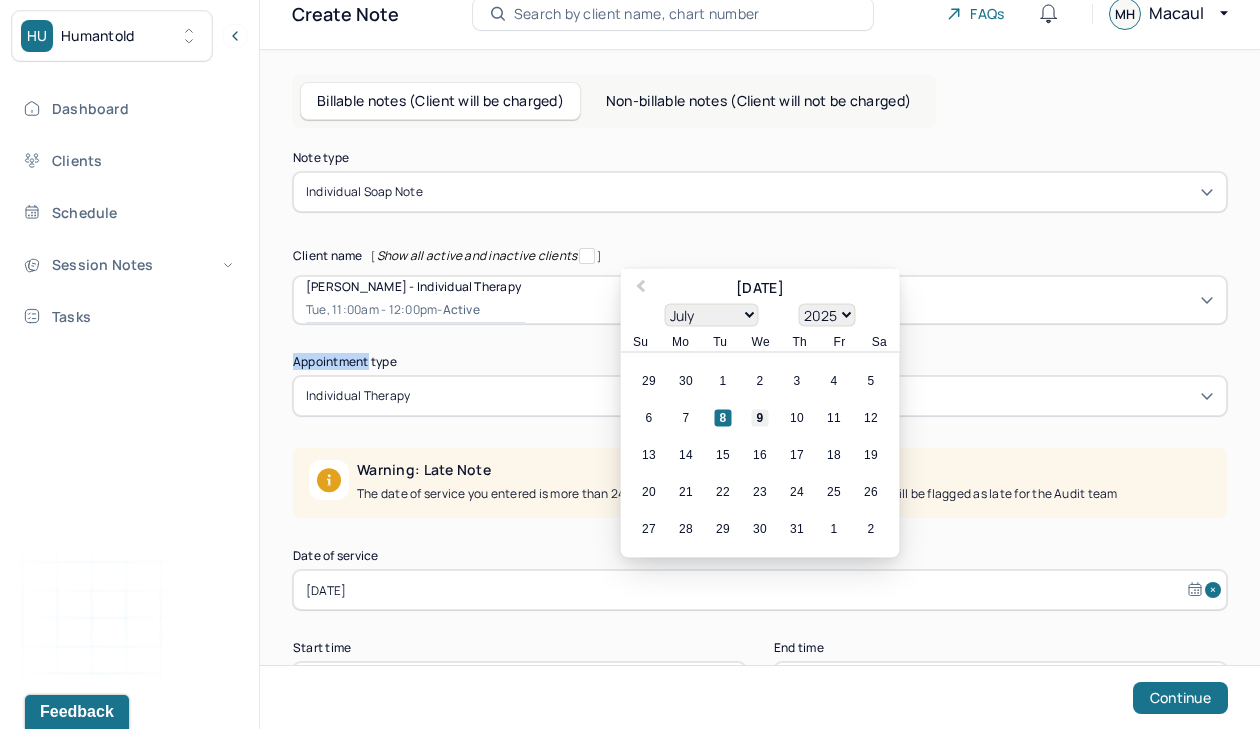 click on "Note type Individual soap note Client name [ Show all active and inactive clients ] [PERSON_NAME] - Individual therapy Tue, 11:00am - 12:00pm  -  active Supervisee name Macaul [PERSON_NAME] Appointment type individual therapy Warning: Late Note The date of service you entered is more than 24 hours ago. Notes created after this timeframe will be flagged as late for the Audit team Date of service [DATE] Previous Month July [DATE] February March April May June July August September October November [DATE] 1901 1902 1903 1904 1905 1906 1907 1908 1909 1910 1911 1912 1913 1914 1915 1916 1917 1918 1919 1920 1921 1922 1923 1924 1925 1926 1927 1928 1929 1930 1931 1932 1933 1934 1935 1936 1937 1938 1939 1940 1941 1942 1943 1944 1945 1946 1947 1948 1949 1950 1951 1952 1953 1954 1955 1956 1957 1958 1959 1960 1961 1962 1963 1964 1965 1966 1967 1968 1969 1970 1971 1972 1973 1974 1975 1976 1977 1978 1979 1980 1981 1982 1983 1984 1985 1986 1987 1988 1989 1990 1991 1992 1993 1994 1995 1996 1997 1998 1999 2000 2001" at bounding box center [760, 427] 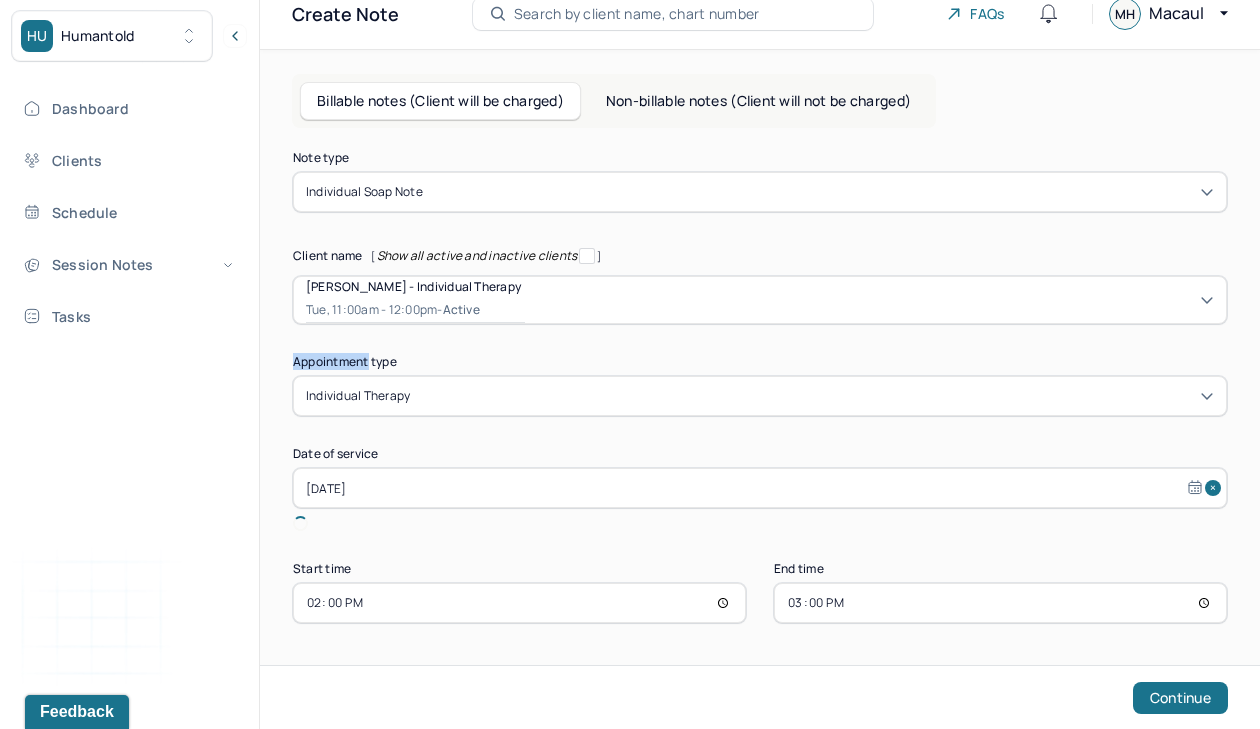 scroll, scrollTop: 43, scrollLeft: 0, axis: vertical 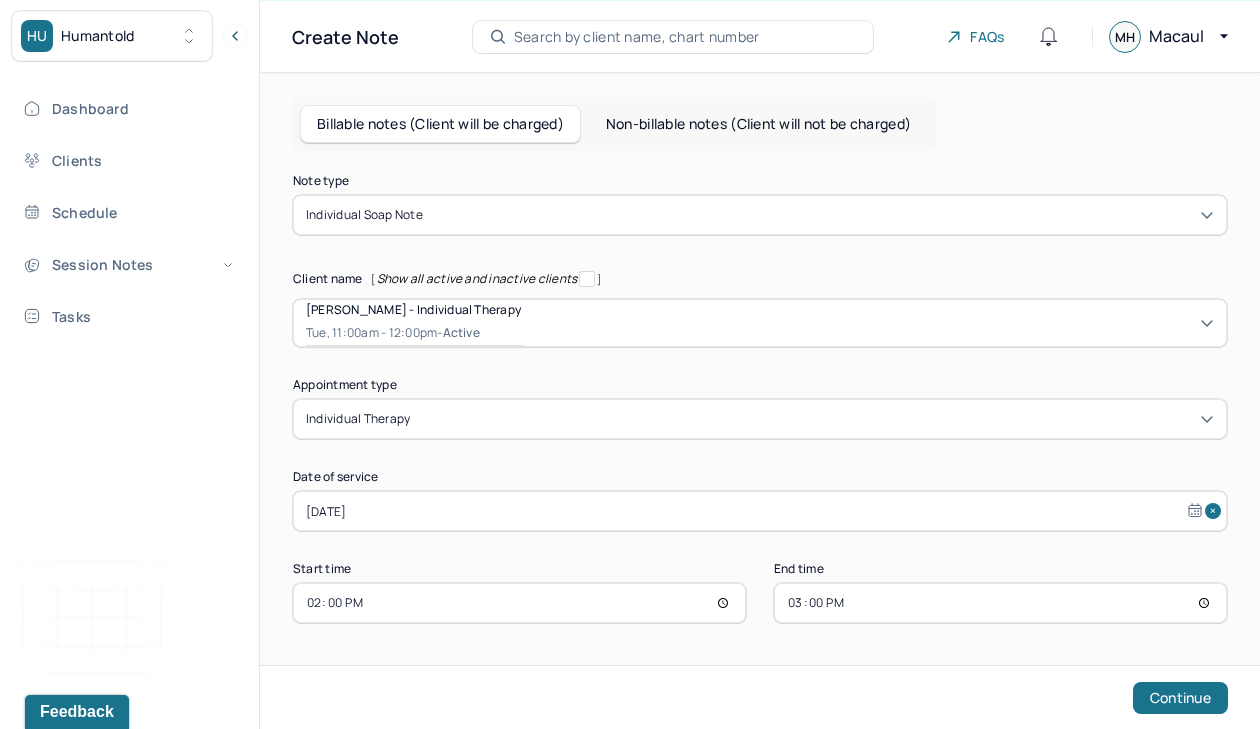 click on "[DATE]" at bounding box center (760, 511) 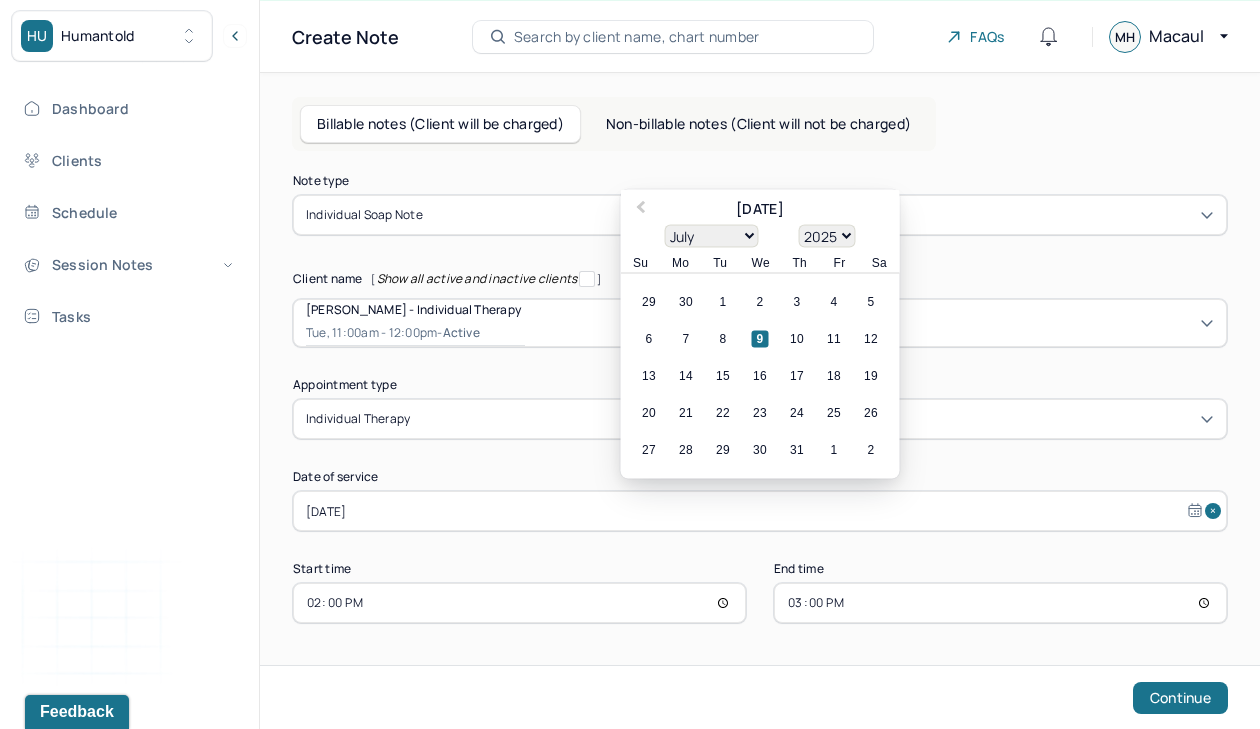 click on "Note type Individual soap note Client name [ Show all active and inactive clients ] [PERSON_NAME] - Individual therapy Tue, 11:00am - 12:00pm  -  active Supervisee name [PERSON_NAME] Appointment type individual therapy Date of service [DATE] Previous Month July [DATE] February March April May June July August September October November [DATE] 1901 1902 1903 1904 1905 1906 1907 1908 1909 1910 1911 1912 1913 1914 1915 1916 1917 1918 1919 1920 1921 1922 1923 1924 1925 1926 1927 1928 1929 1930 1931 1932 1933 1934 1935 1936 1937 1938 1939 1940 1941 1942 1943 1944 1945 1946 1947 1948 1949 1950 1951 1952 1953 1954 1955 1956 1957 1958 1959 1960 1961 1962 1963 1964 1965 1966 1967 1968 1969 1970 1971 1972 1973 1974 1975 1976 1977 1978 1979 1980 1981 1982 1983 1984 1985 1986 1987 1988 1989 1990 1991 1992 1993 1994 1995 1996 1997 1998 1999 2000 2001 2002 2003 2004 2005 2006 2007 2008 2009 2010 2011 2012 2013 2014 2015 2016 2017 2018 2019 2020 2021 2022 2023 2024 2025 Su Mo Tu We Th Fr Sa 29 30 1 2 3 4 5" at bounding box center [760, 440] 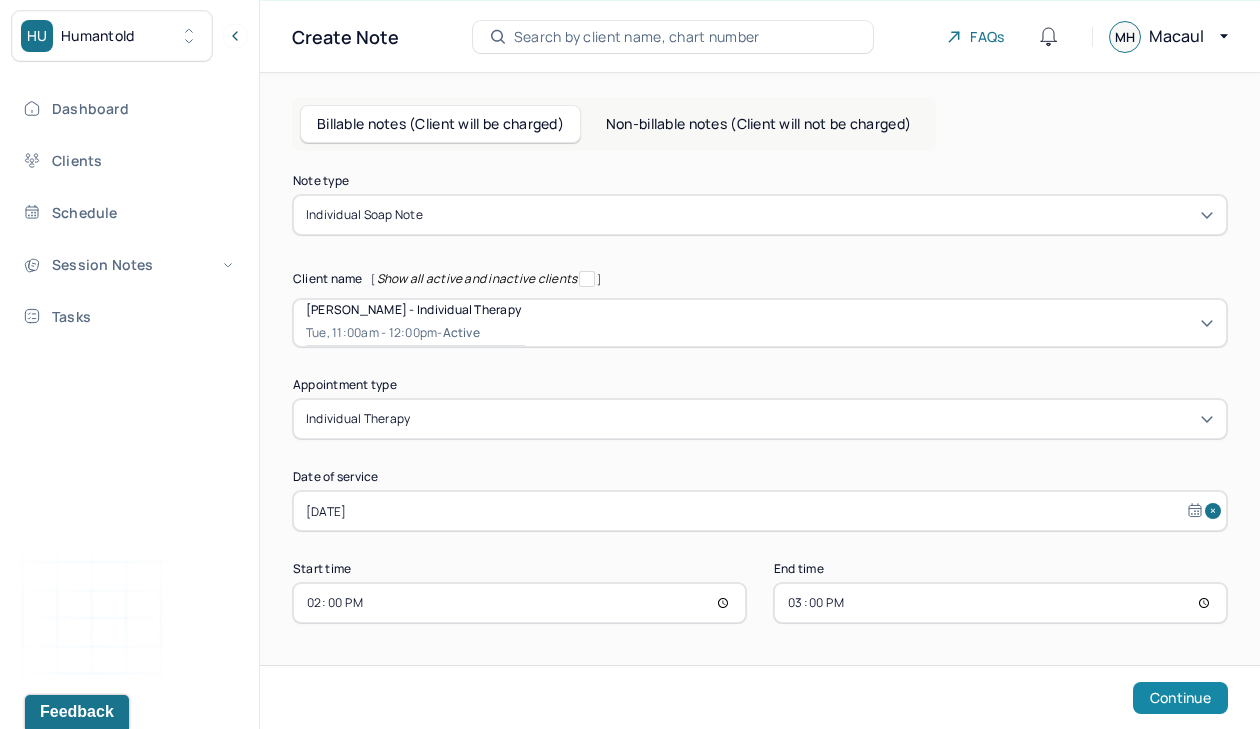 click on "Continue" at bounding box center (1180, 698) 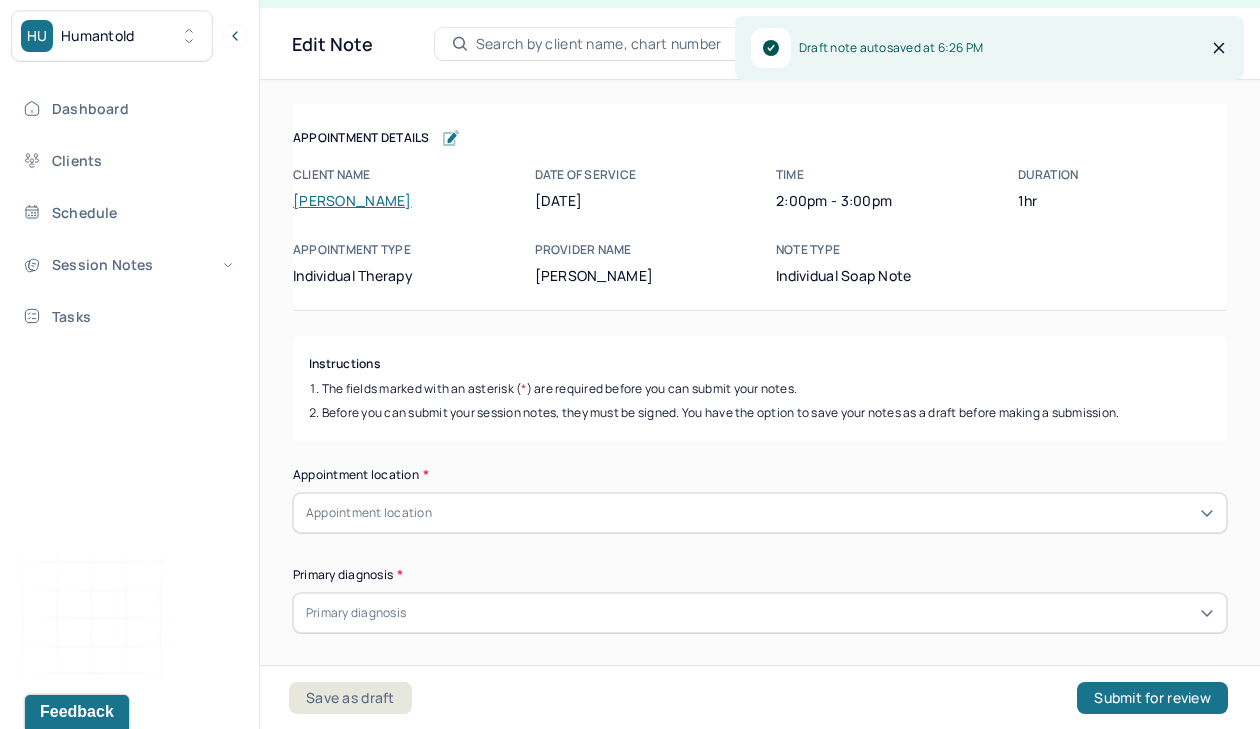 scroll, scrollTop: 36, scrollLeft: 0, axis: vertical 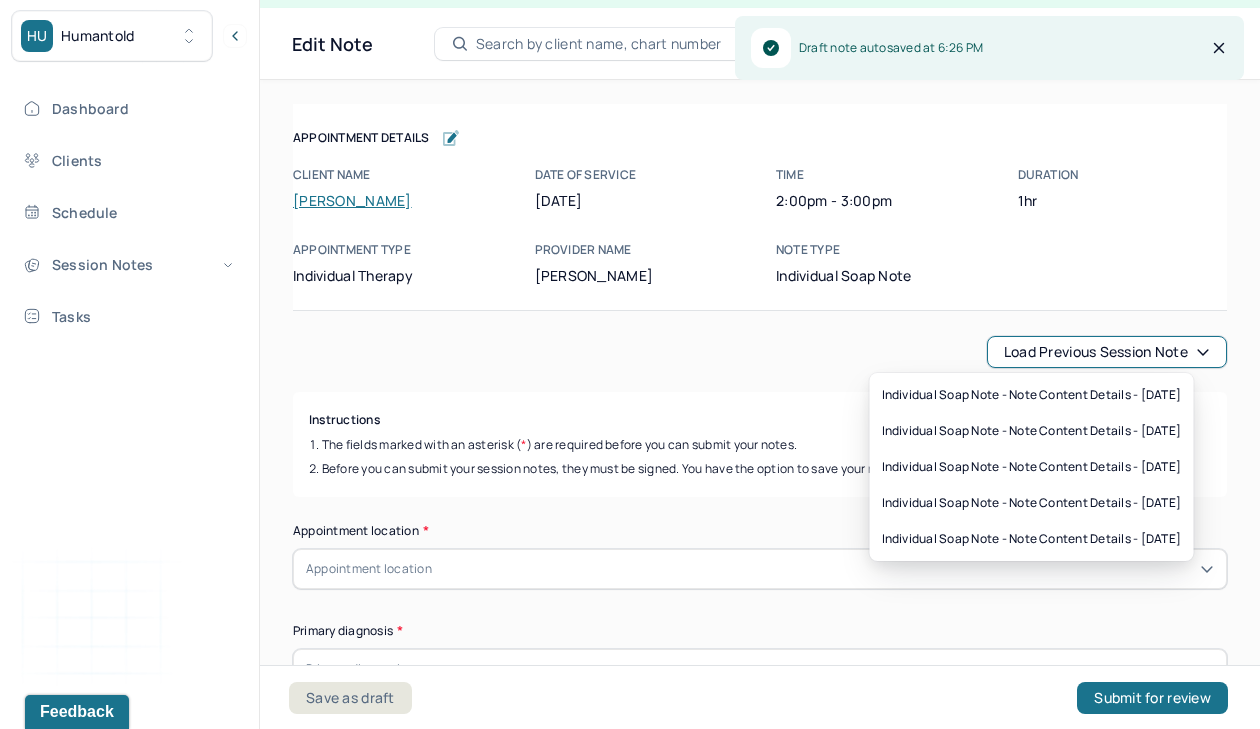 click on "Load previous session note" at bounding box center [1107, 352] 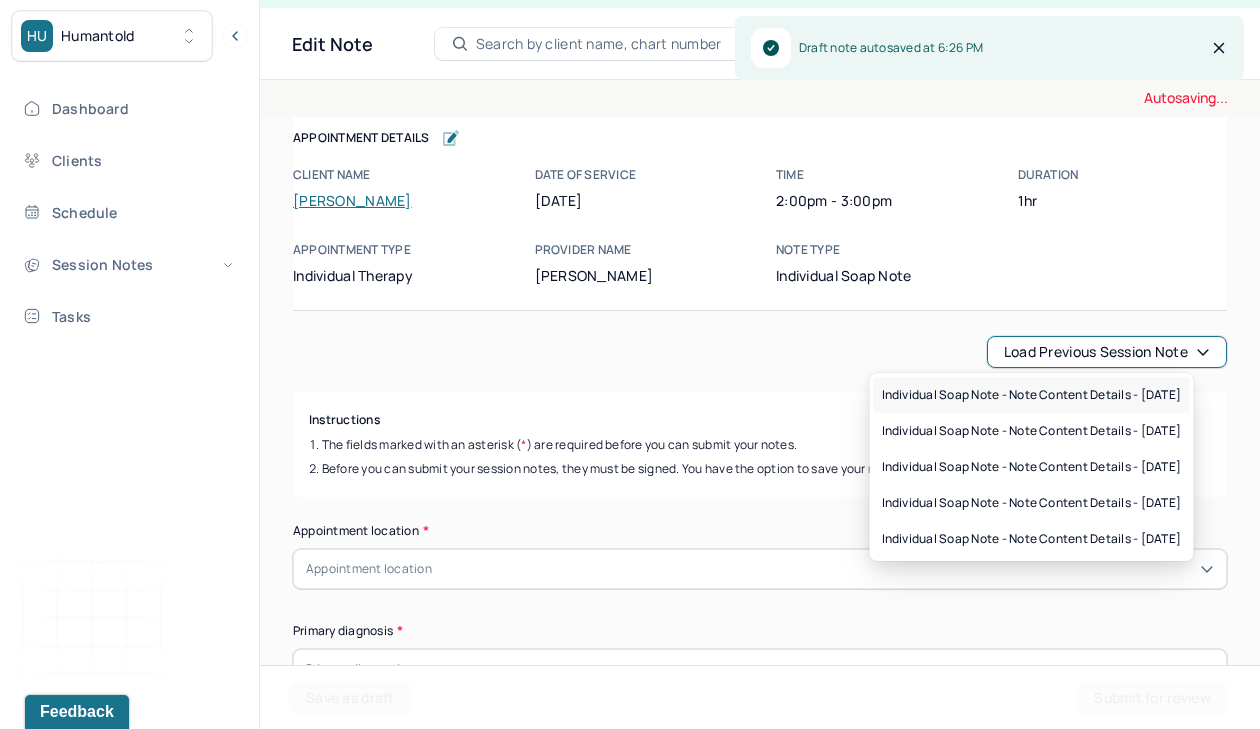 click on "Individual soap note   - Note content Details -   [DATE]" at bounding box center (1032, 395) 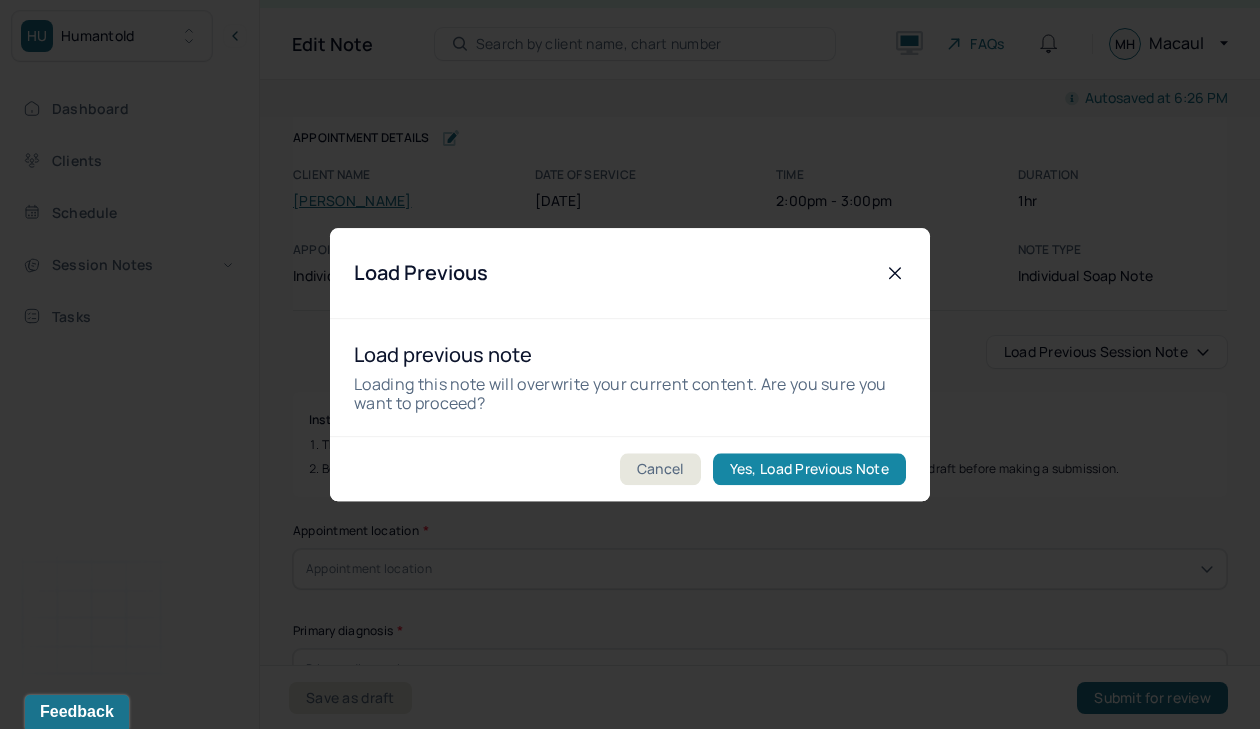 click on "Yes, Load Previous Note" at bounding box center [809, 469] 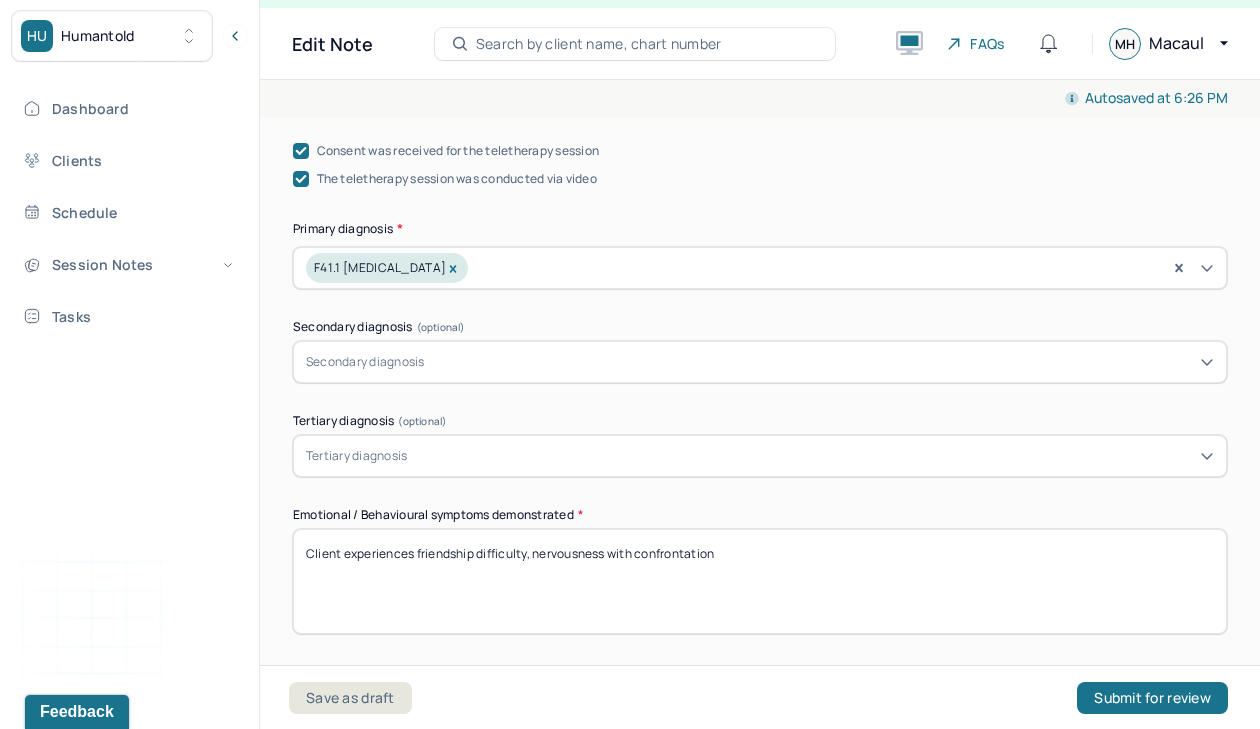 scroll, scrollTop: 658, scrollLeft: 0, axis: vertical 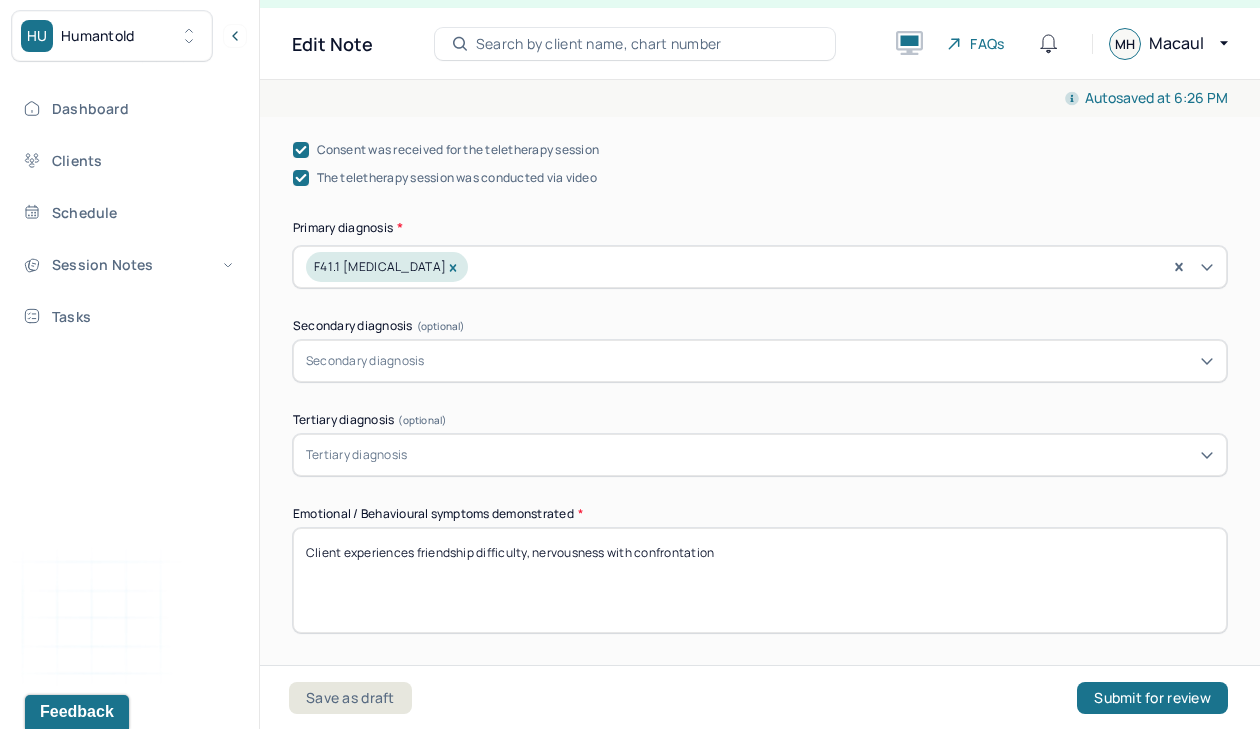 drag, startPoint x: 408, startPoint y: 552, endPoint x: 746, endPoint y: 591, distance: 340.24255 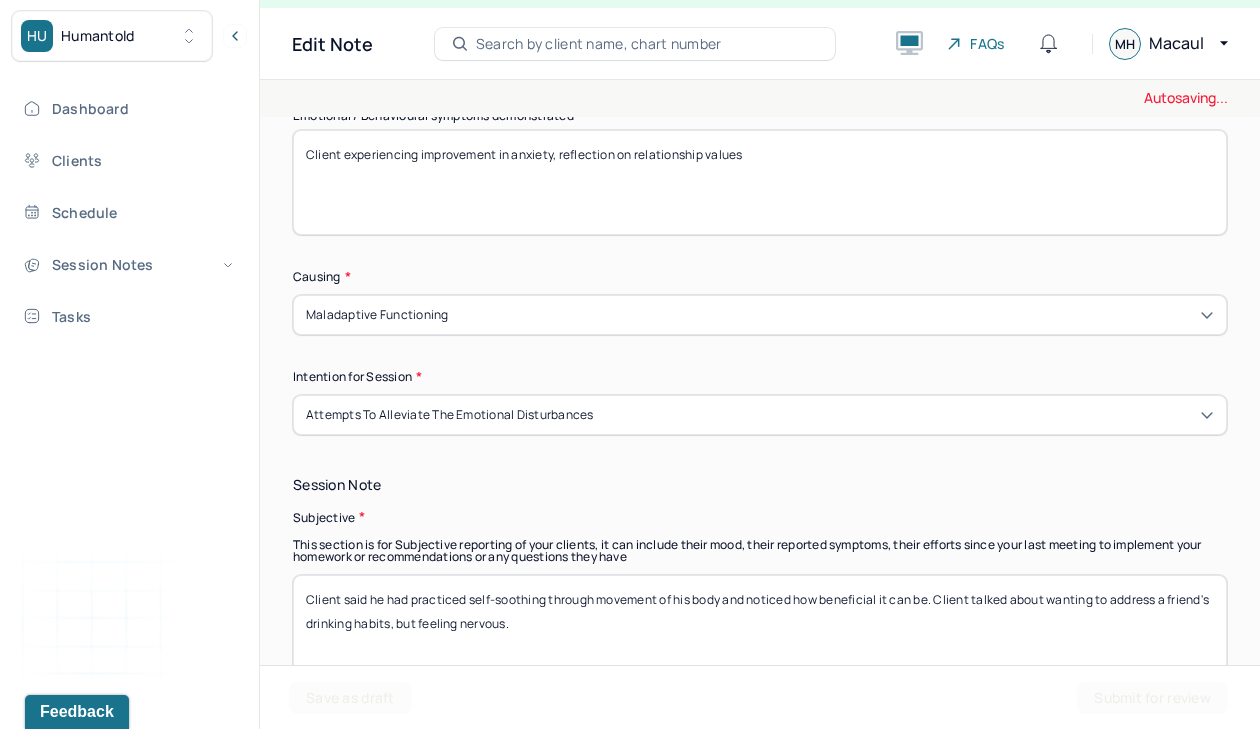 scroll, scrollTop: 1156, scrollLeft: 0, axis: vertical 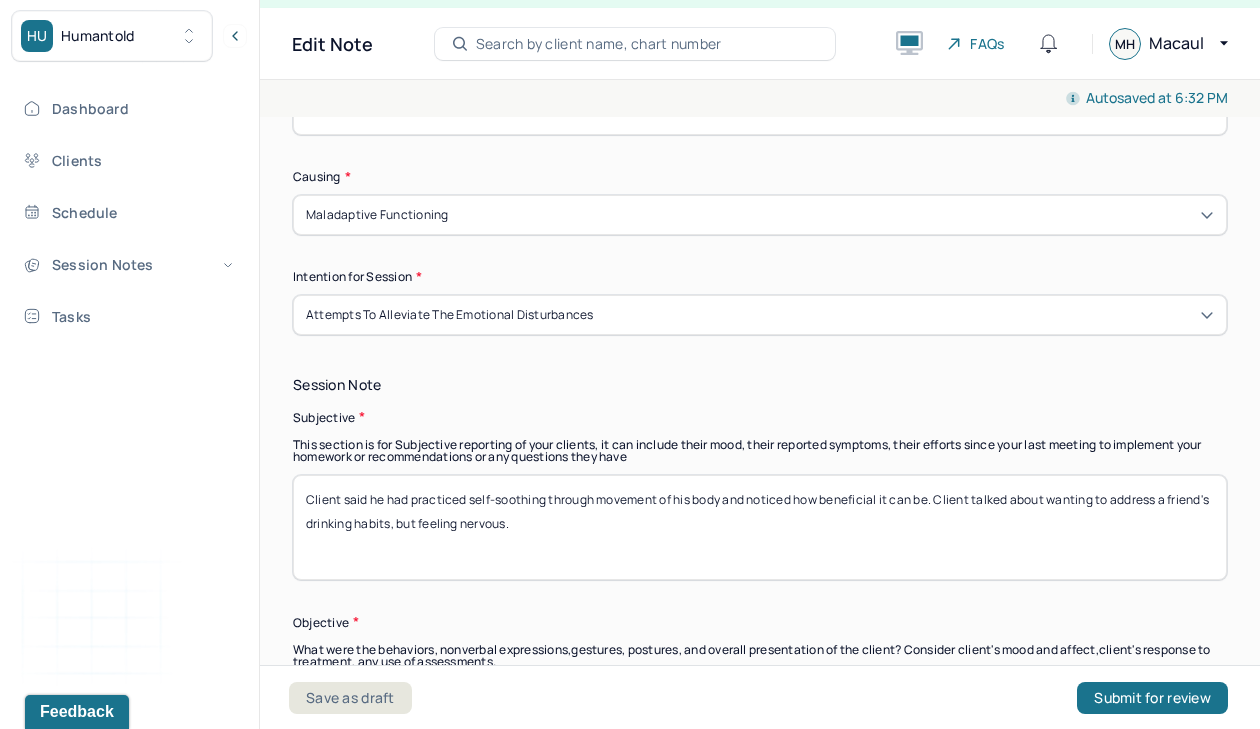 type on "Client experiencing improvement in anxiety, reflection on relationship values" 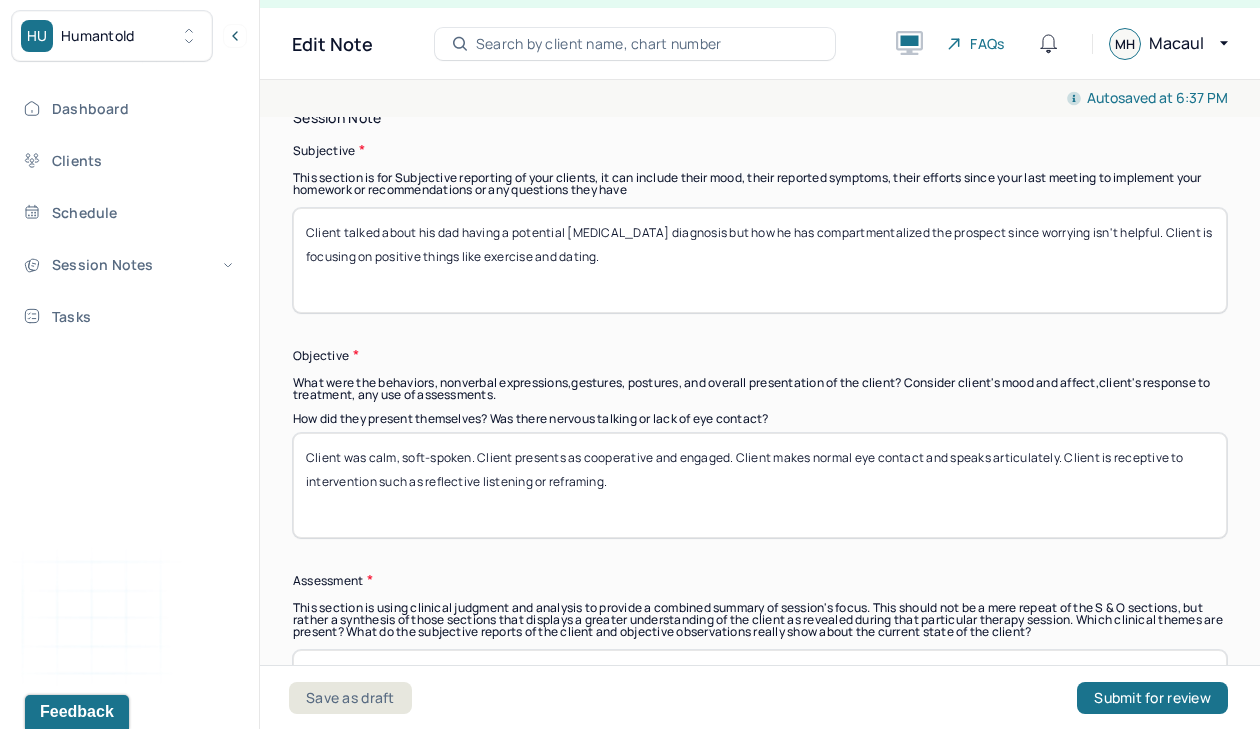 scroll, scrollTop: 1444, scrollLeft: 0, axis: vertical 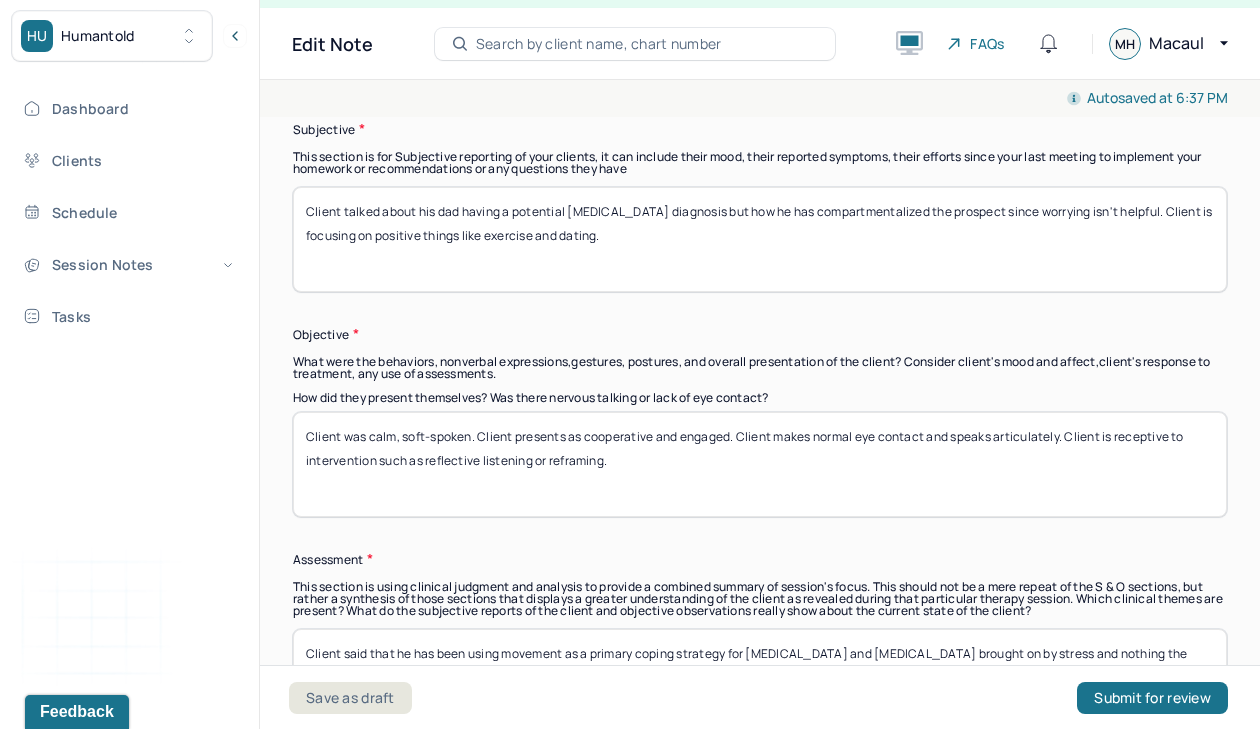 type on "Client talked about his dad having a potential [MEDICAL_DATA] diagnosis but how he has compartmentalized the prospect since worrying isn't helpful. Client is focusing on positive things like exercise and dating." 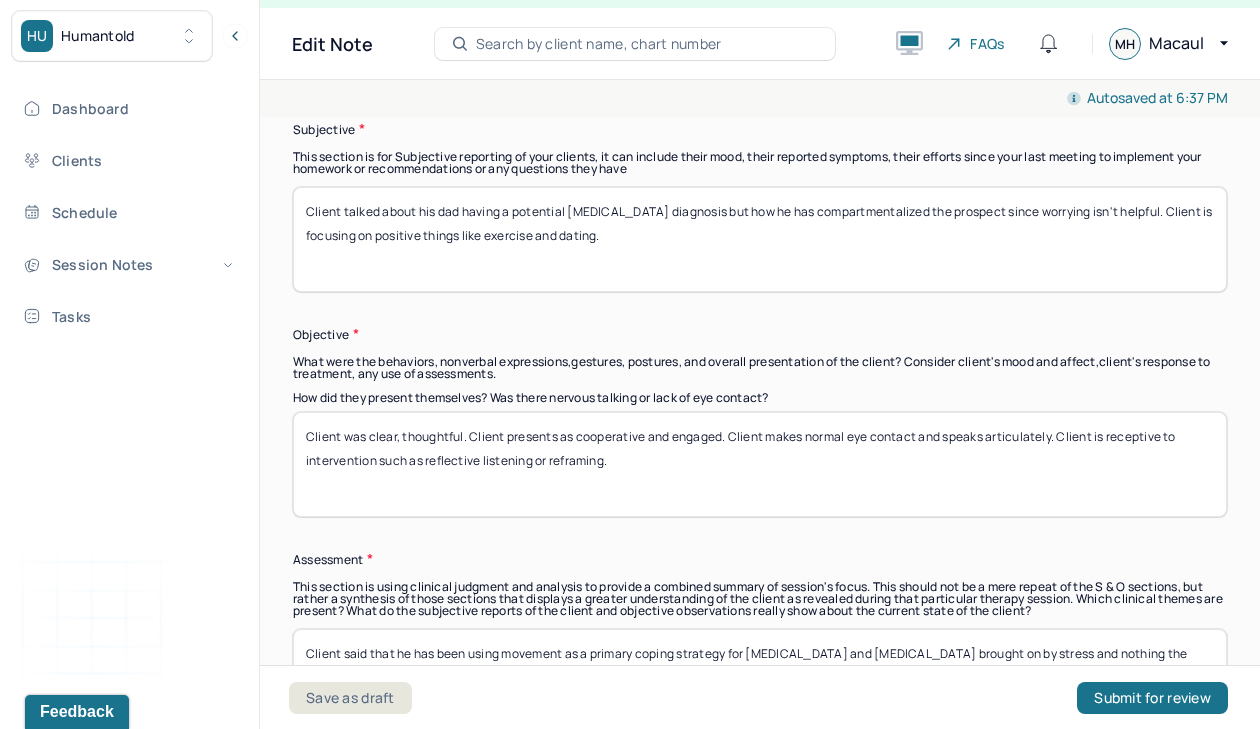 click on "Client was . Client presents as cooperative and engaged. Client makes normal eye contact and speaks articulately. Client is receptive to intervention such as reflective listening or reframing." at bounding box center (760, 464) 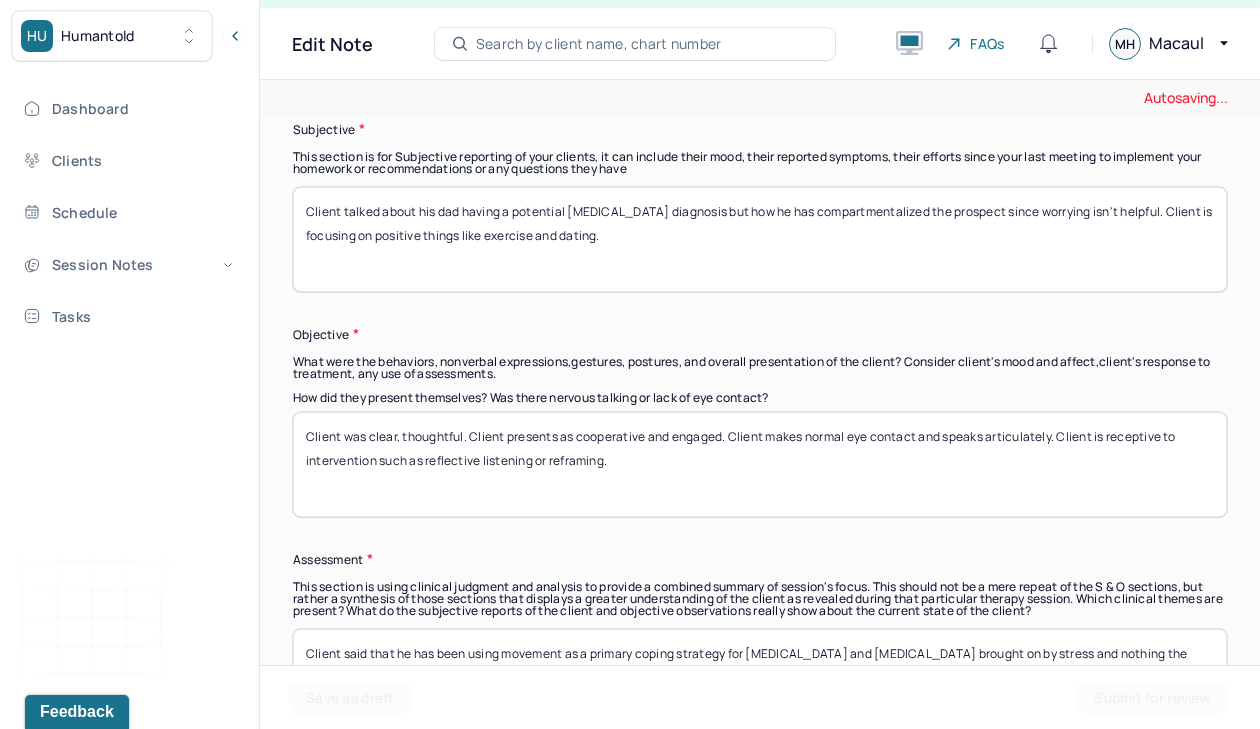 click on "Client was . Client presents as cooperative and engaged. Client makes normal eye contact and speaks articulately. Client is receptive to intervention such as reflective listening or reframing." at bounding box center (760, 464) 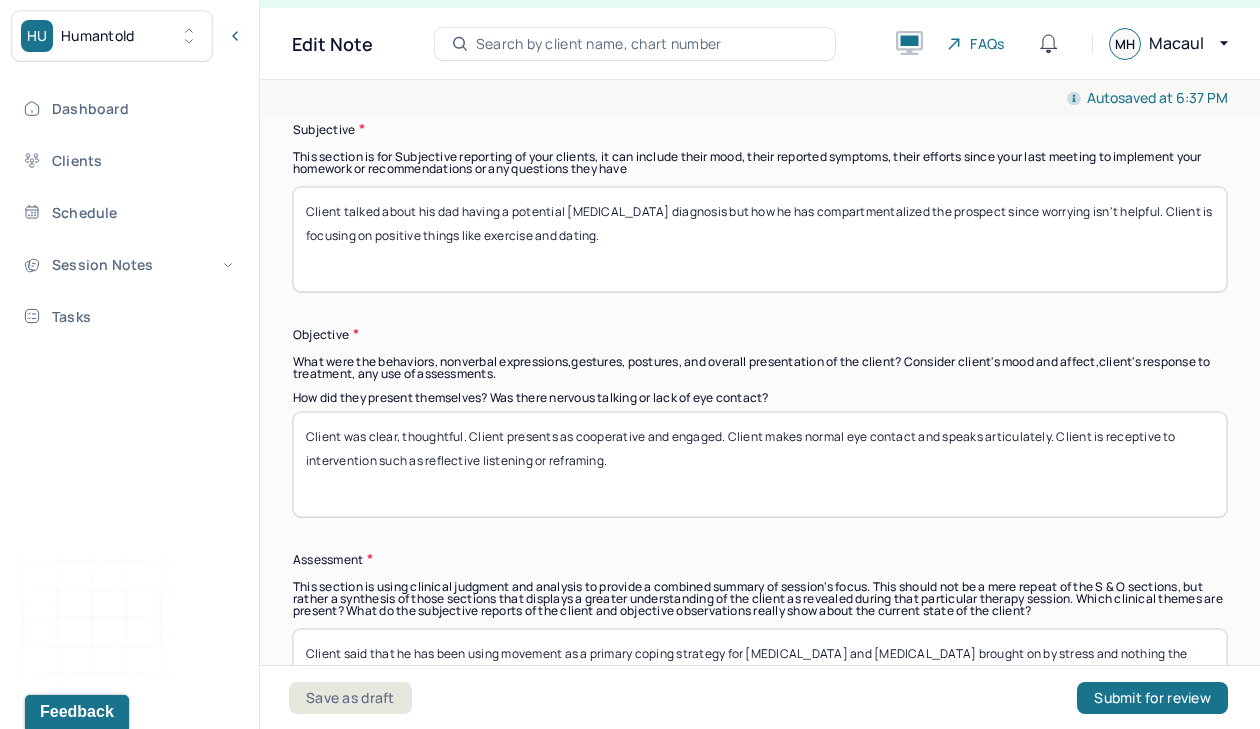click on "Client was clear, thoughtful. Client presents as cooperative and engaged. Client makes normal eye contact and speaks articulately. Client is receptive to intervention such as reflective listening or reframing." at bounding box center (760, 464) 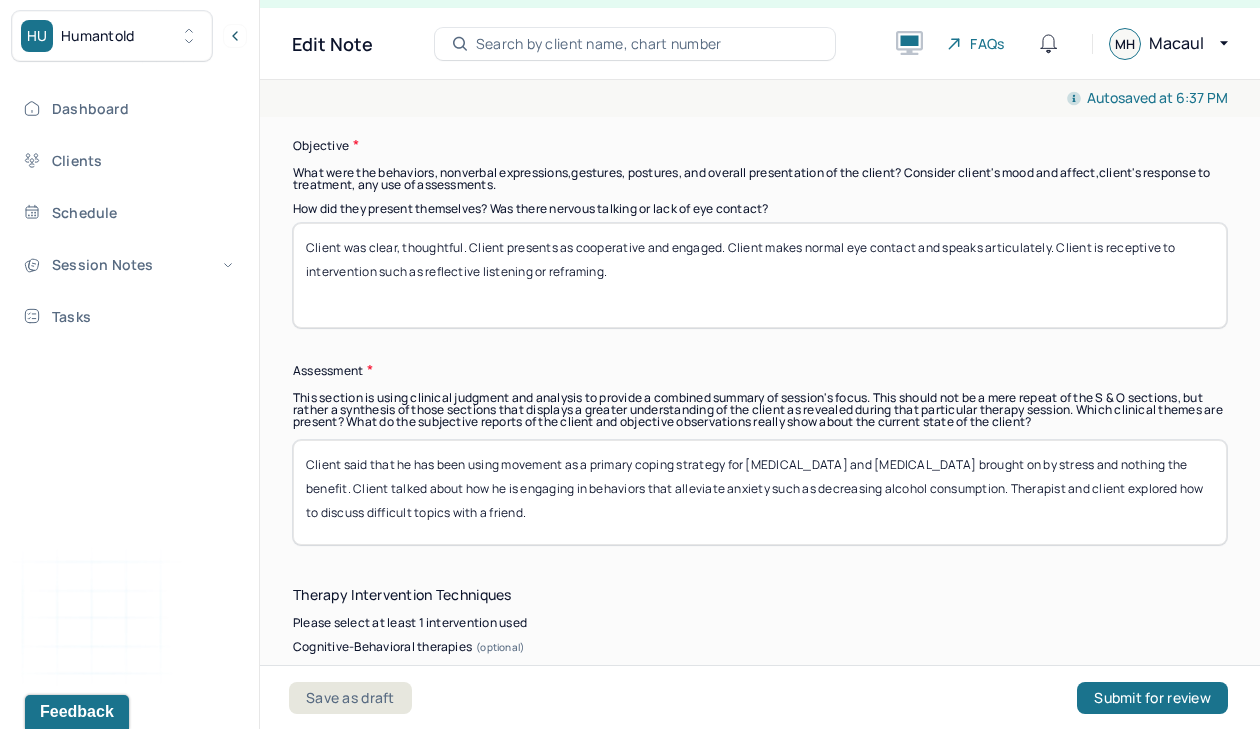 scroll, scrollTop: 1640, scrollLeft: 0, axis: vertical 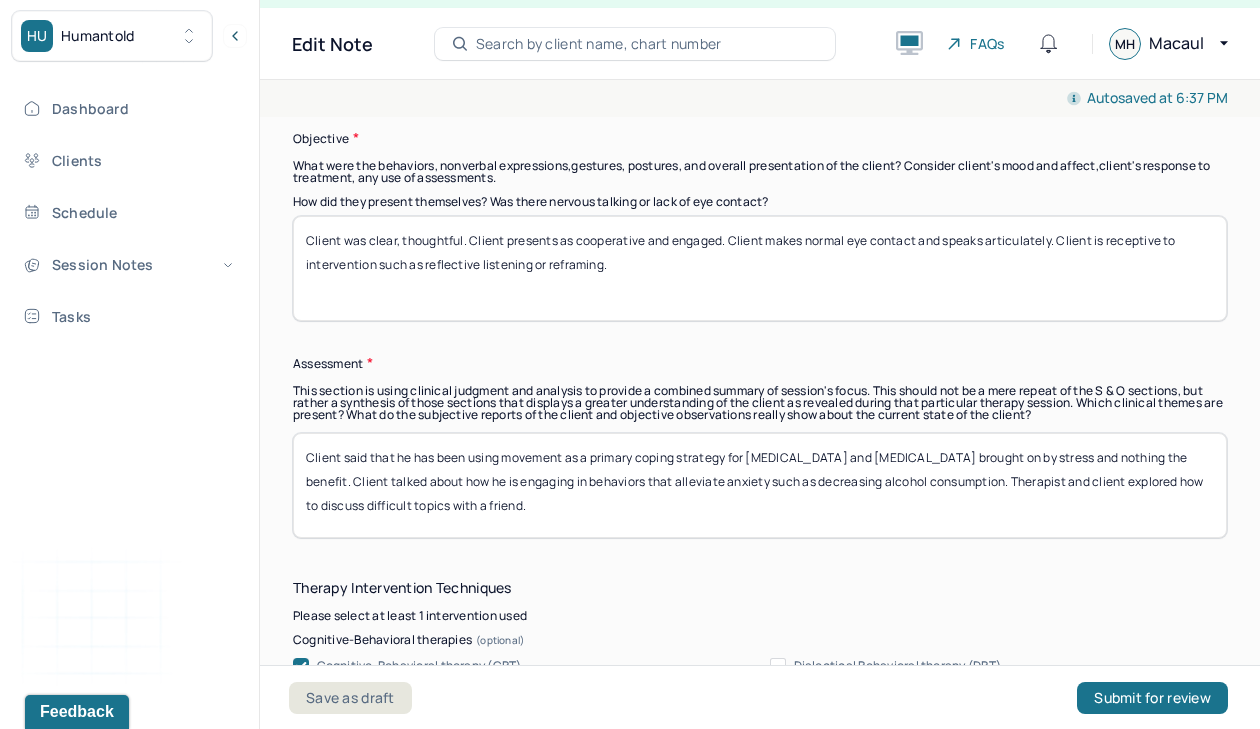 type on "Client was clear, thoughtful. Client presents as cooperative and engaged. Client makes normal eye contact and speaks articulately. Client is receptive to intervention such as reflective listening or reframing." 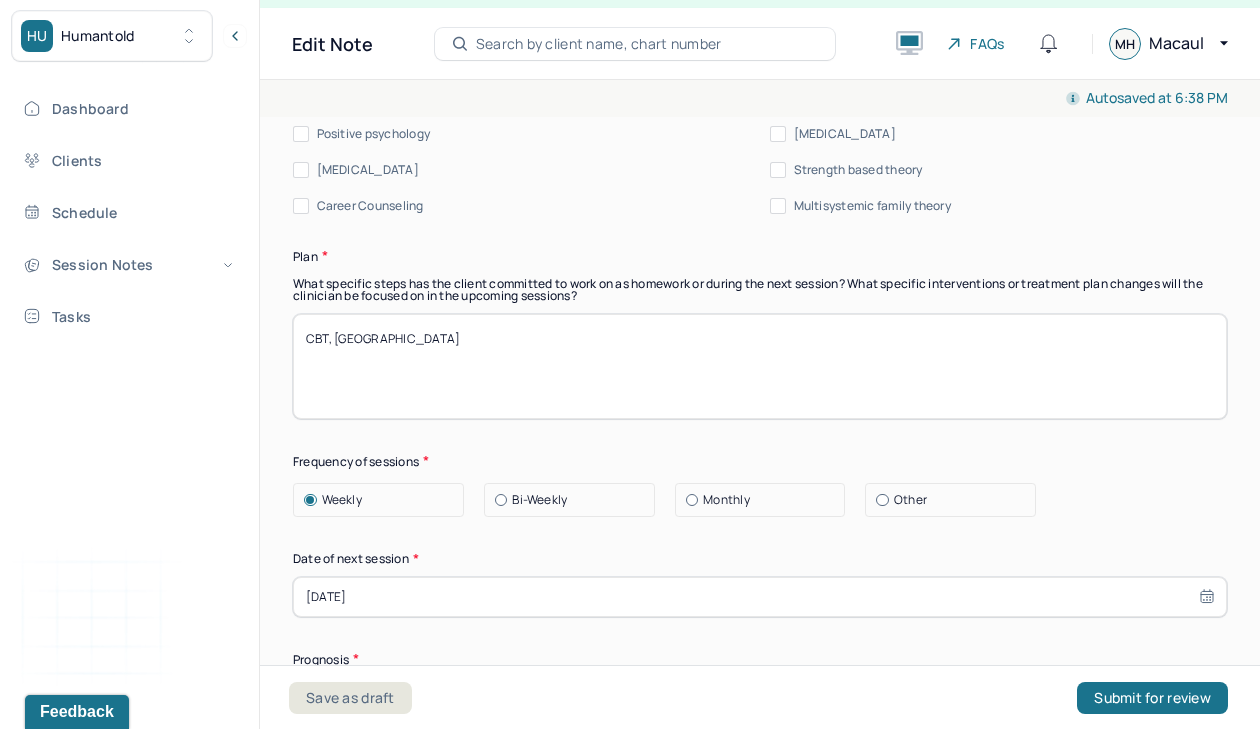 scroll, scrollTop: 2774, scrollLeft: 0, axis: vertical 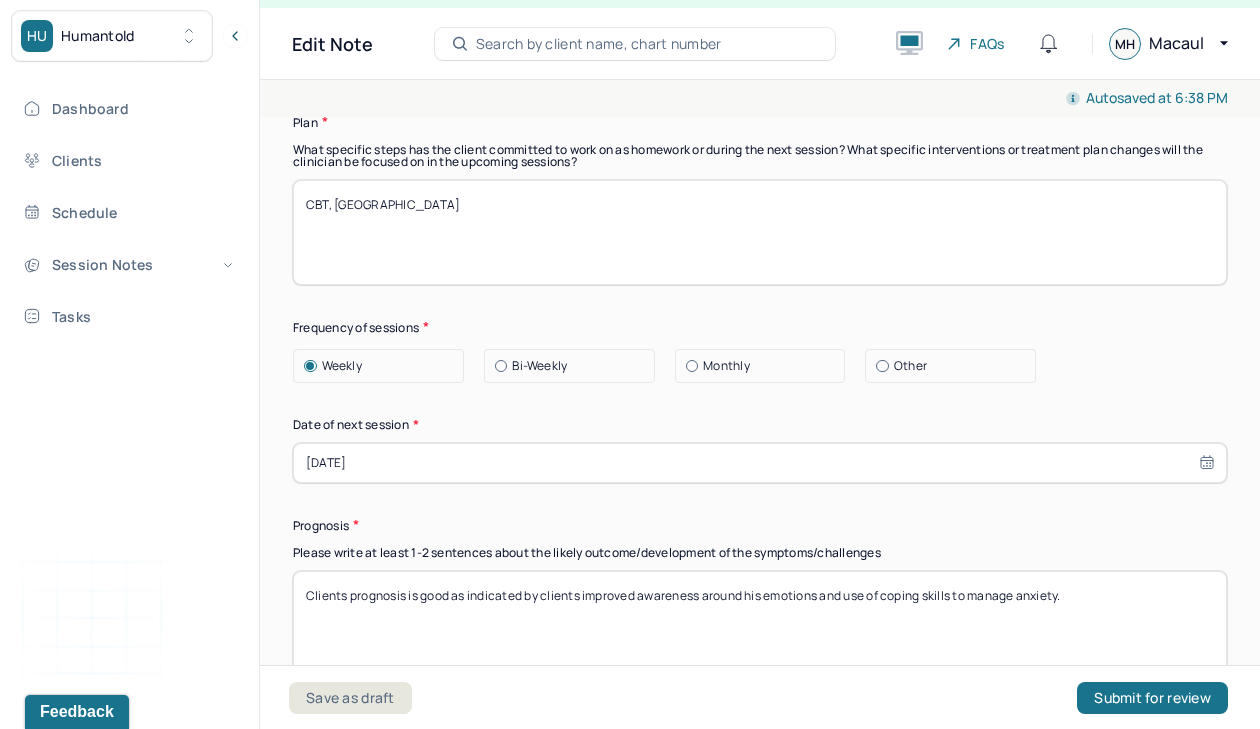 type on "Client talked about a project that keeps getting pushed back and his dad's recent [MEDICAL_DATA] scare. Client has adopted a mindset where he is not worrying about things he cannot control in the moment. Therapist highlighting client progress in managing anxiety. Client and therapist explored relationship desires/values as client begins dating again." 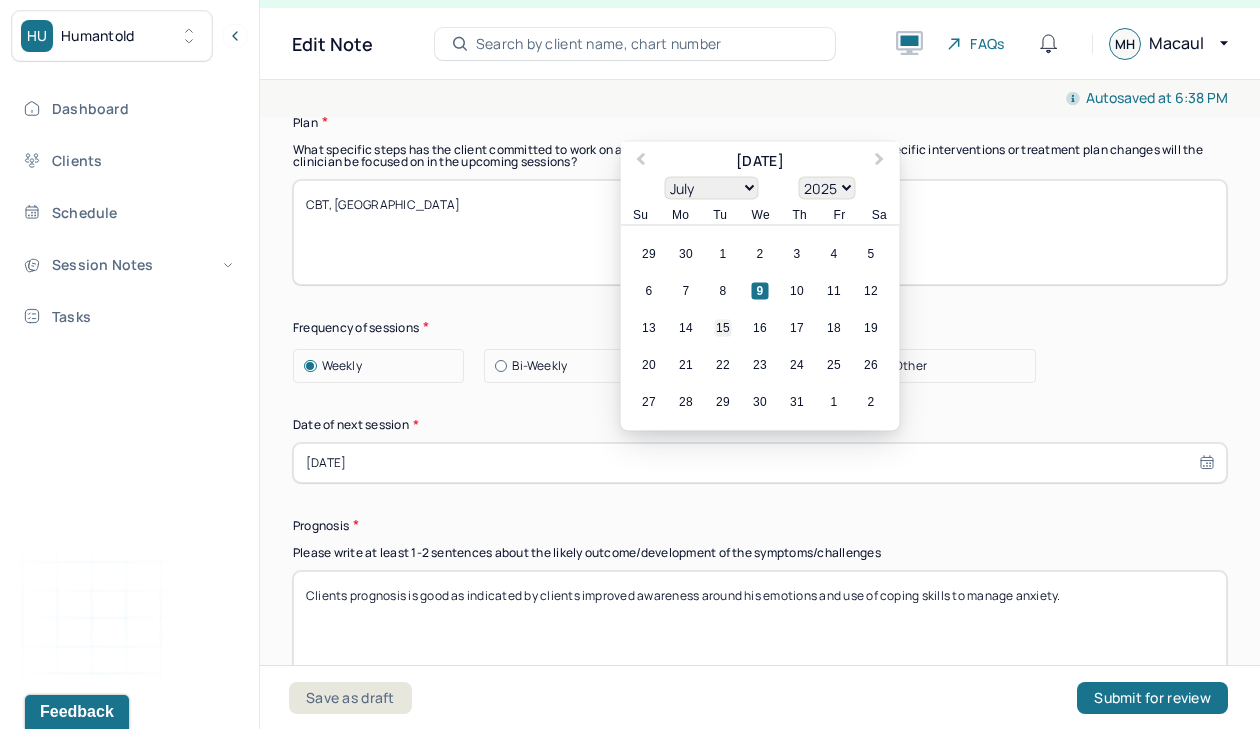 click on "15" at bounding box center (723, 327) 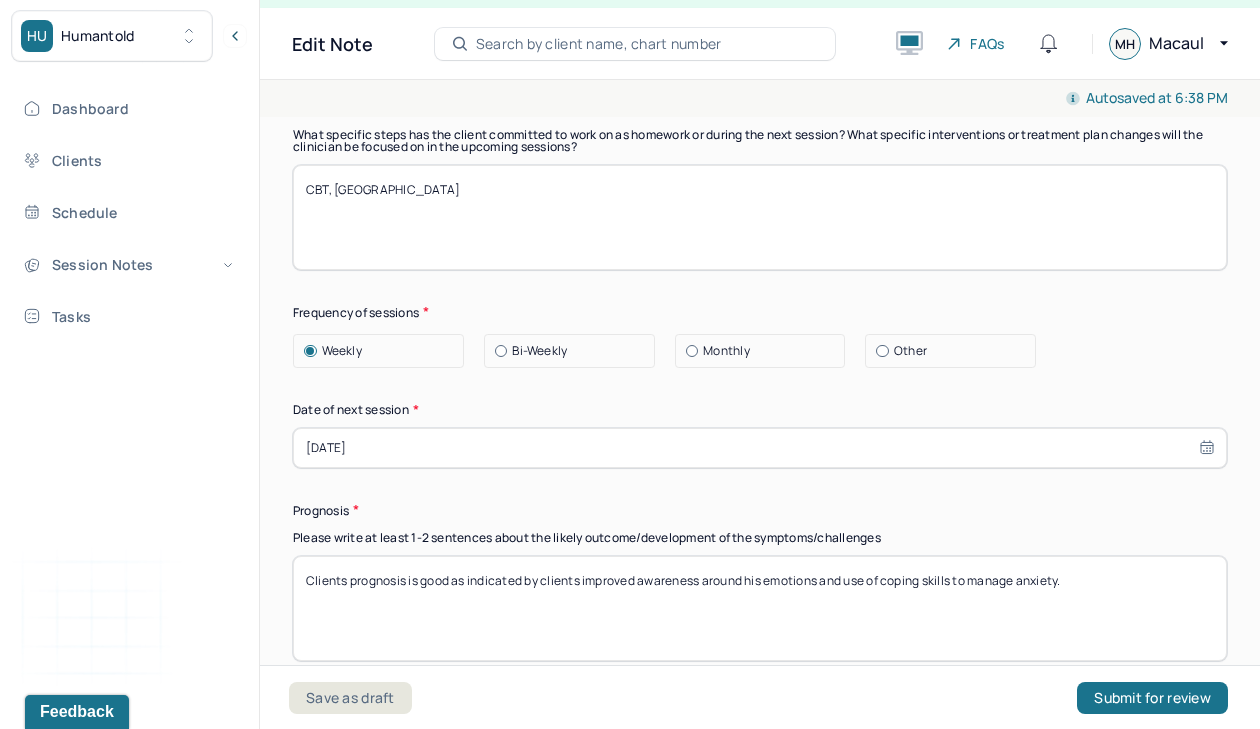 scroll, scrollTop: 2795, scrollLeft: 0, axis: vertical 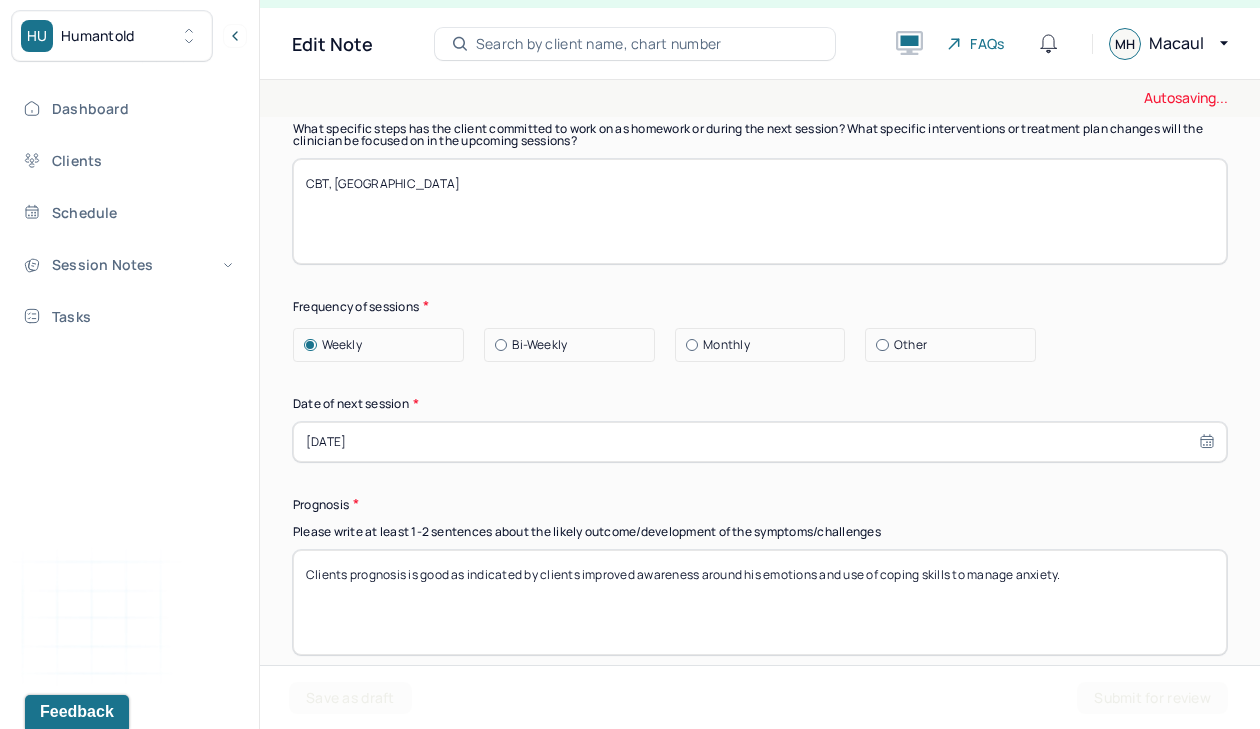 click on "Clients prognosis is good as indicated by clients improved awareness around his emotions and use of coping skills to manage anxiety." at bounding box center (760, 602) 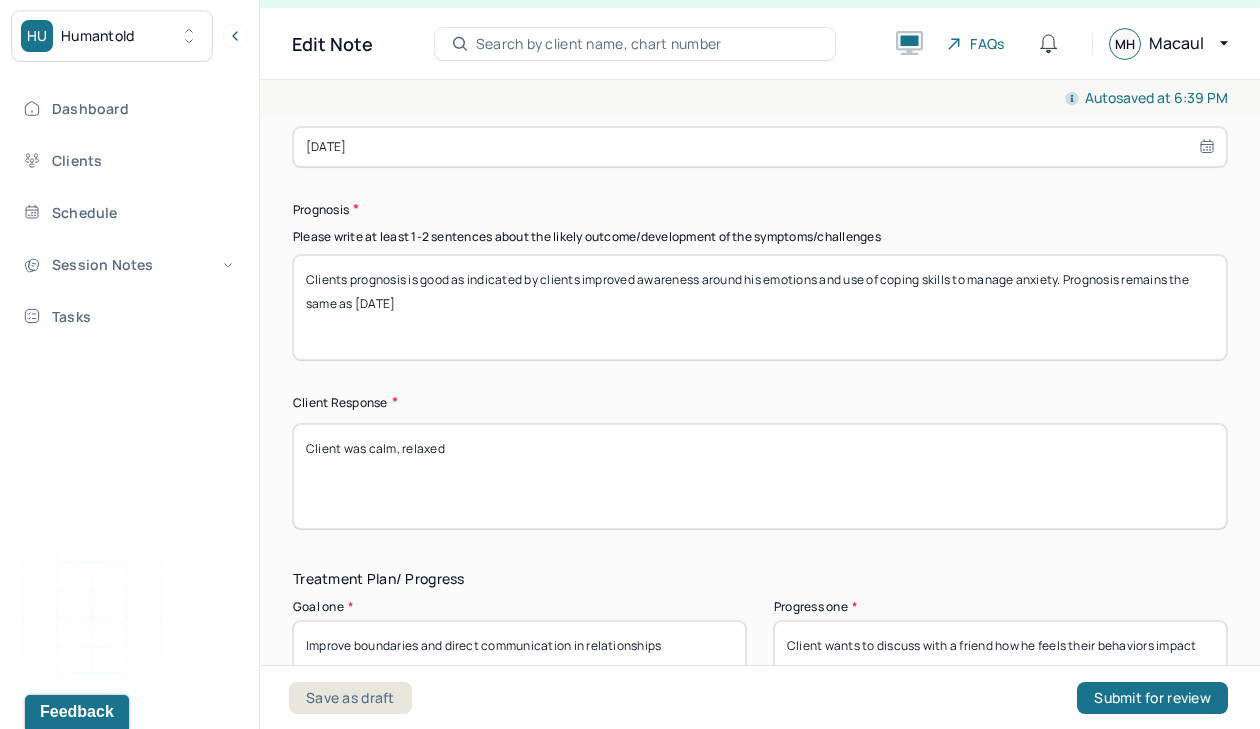 scroll, scrollTop: 3096, scrollLeft: 0, axis: vertical 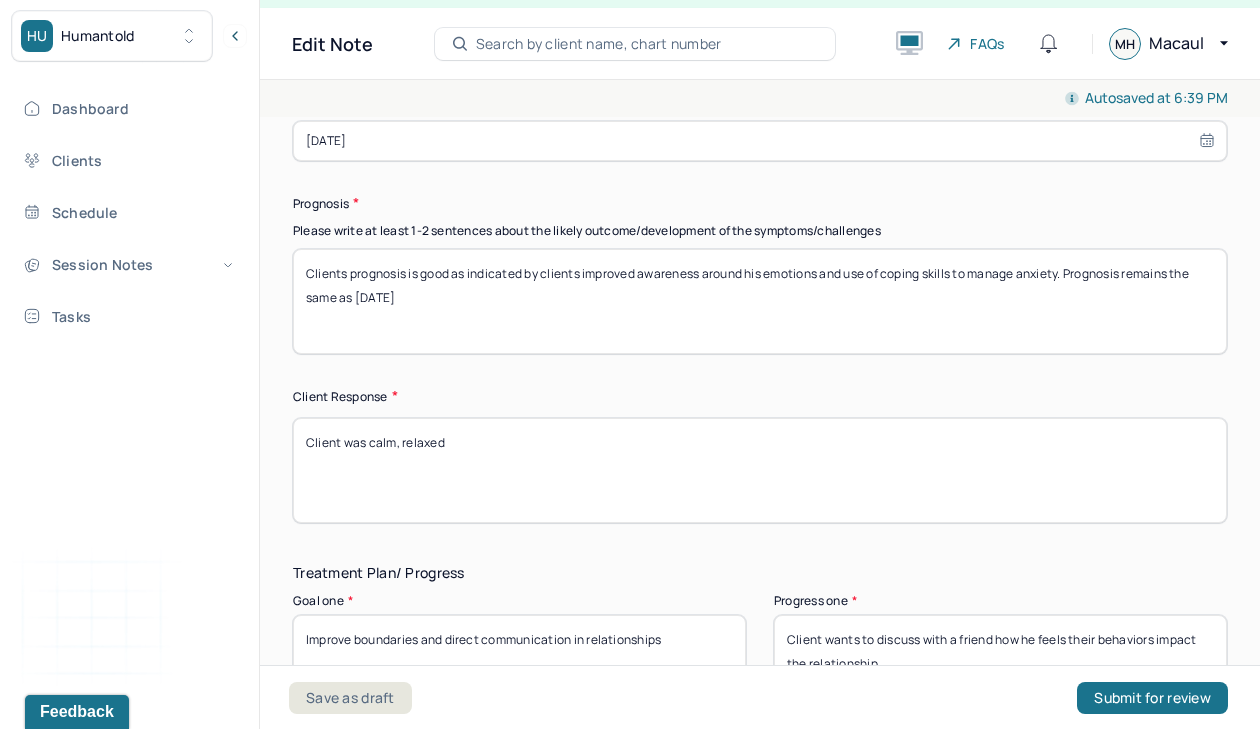 type on "Clients prognosis is good as indicated by clients improved awareness around his emotions and use of coping skills to manage anxiety. Prognosis remains the same as [DATE]" 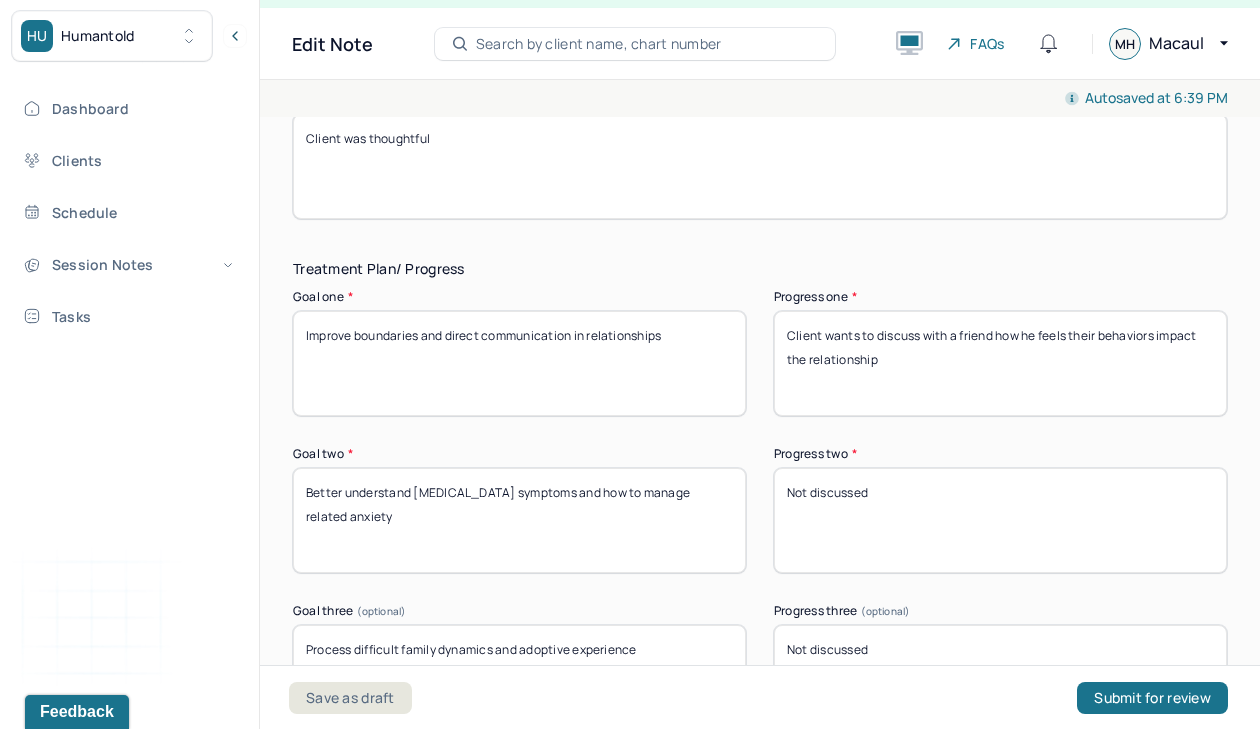 scroll, scrollTop: 3401, scrollLeft: 0, axis: vertical 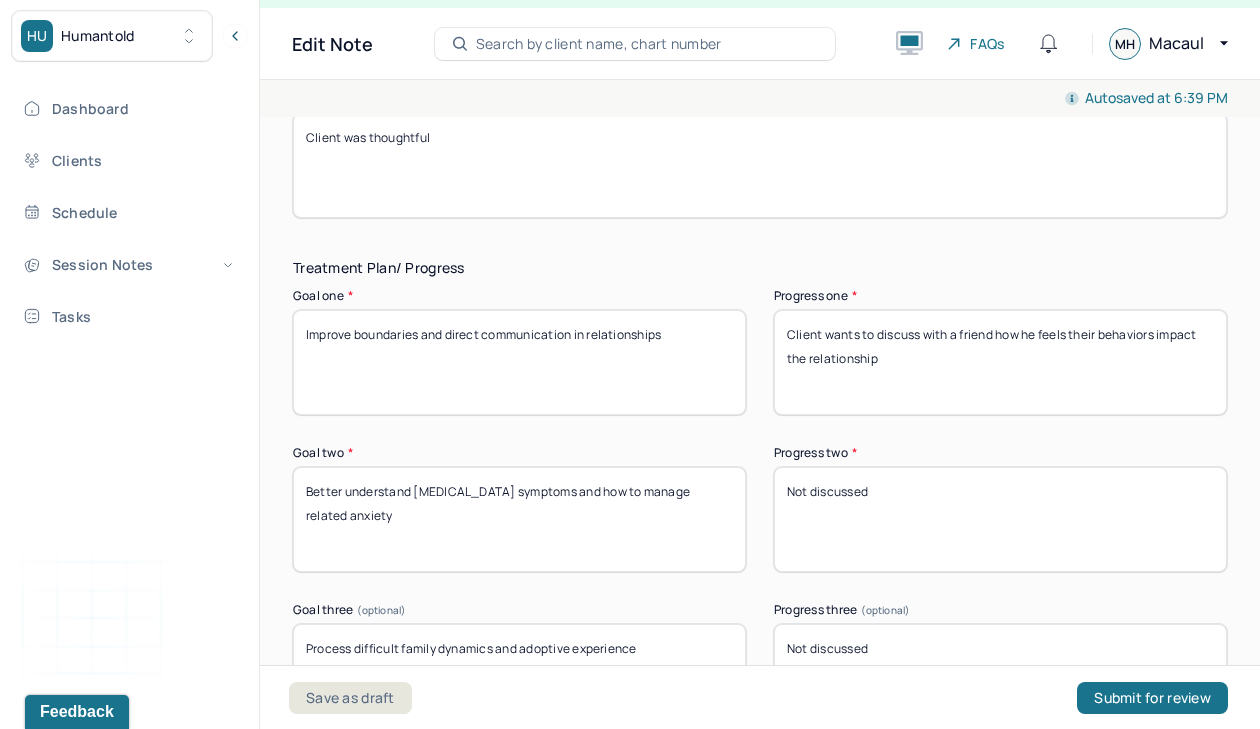 type on "Client was thoughtful" 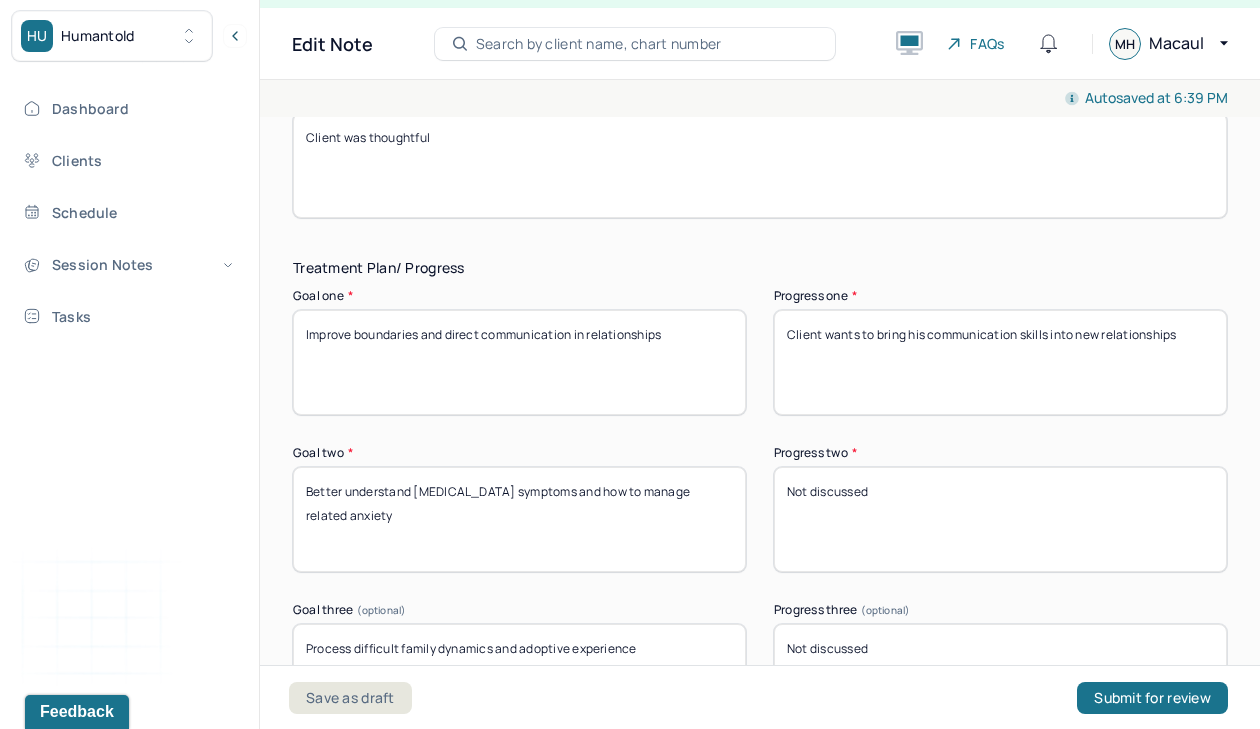 type on "Client wants to bring his communication skills into new relationships" 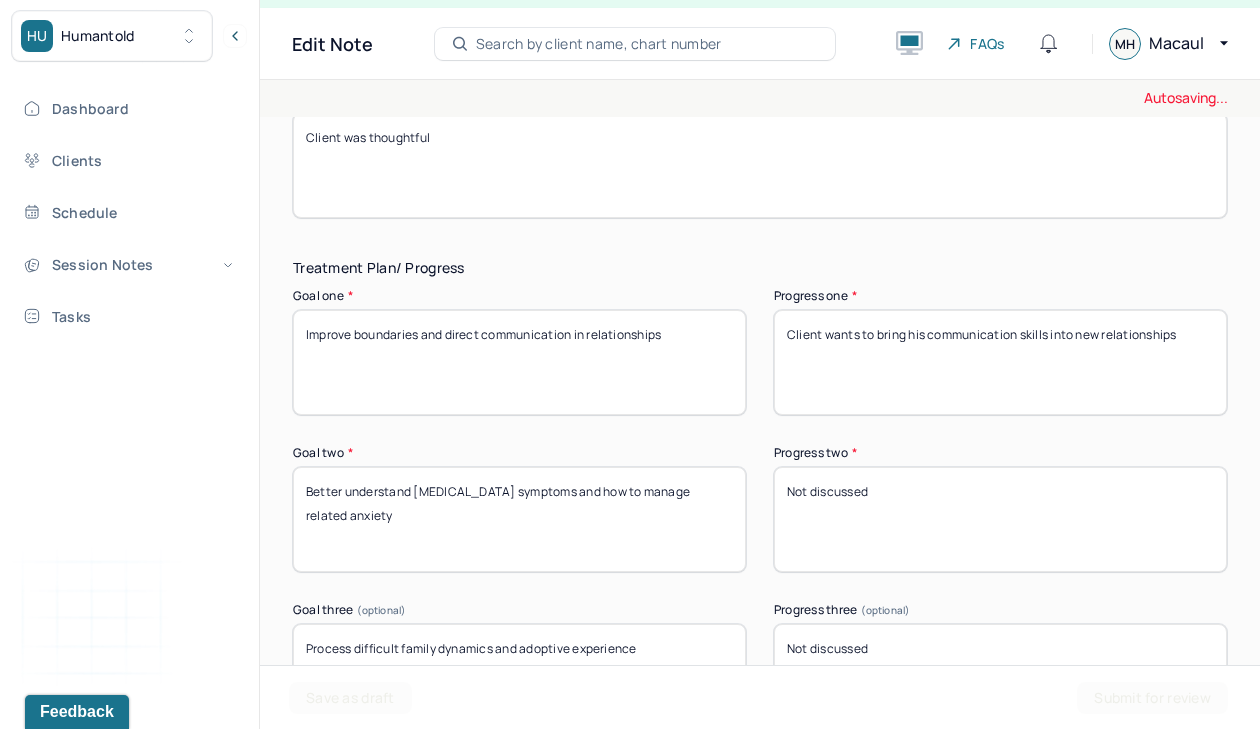 click on "Not discussed" at bounding box center [1000, 519] 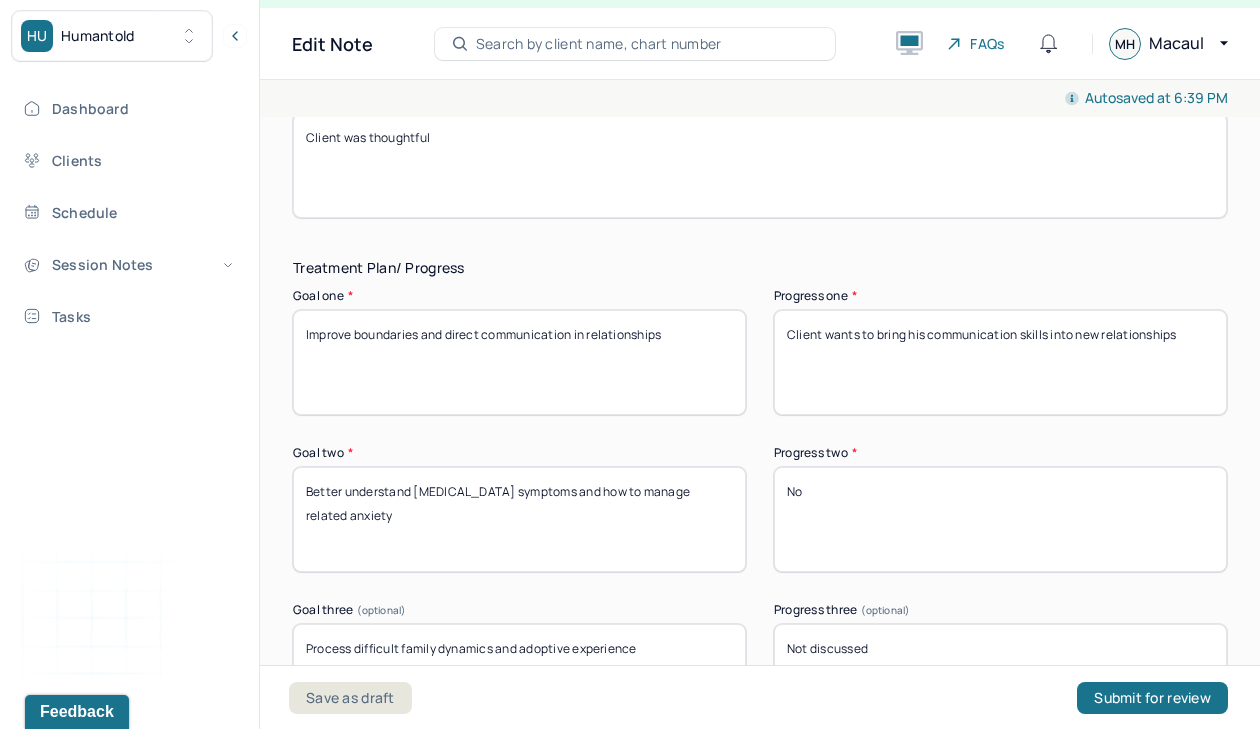 type on "N" 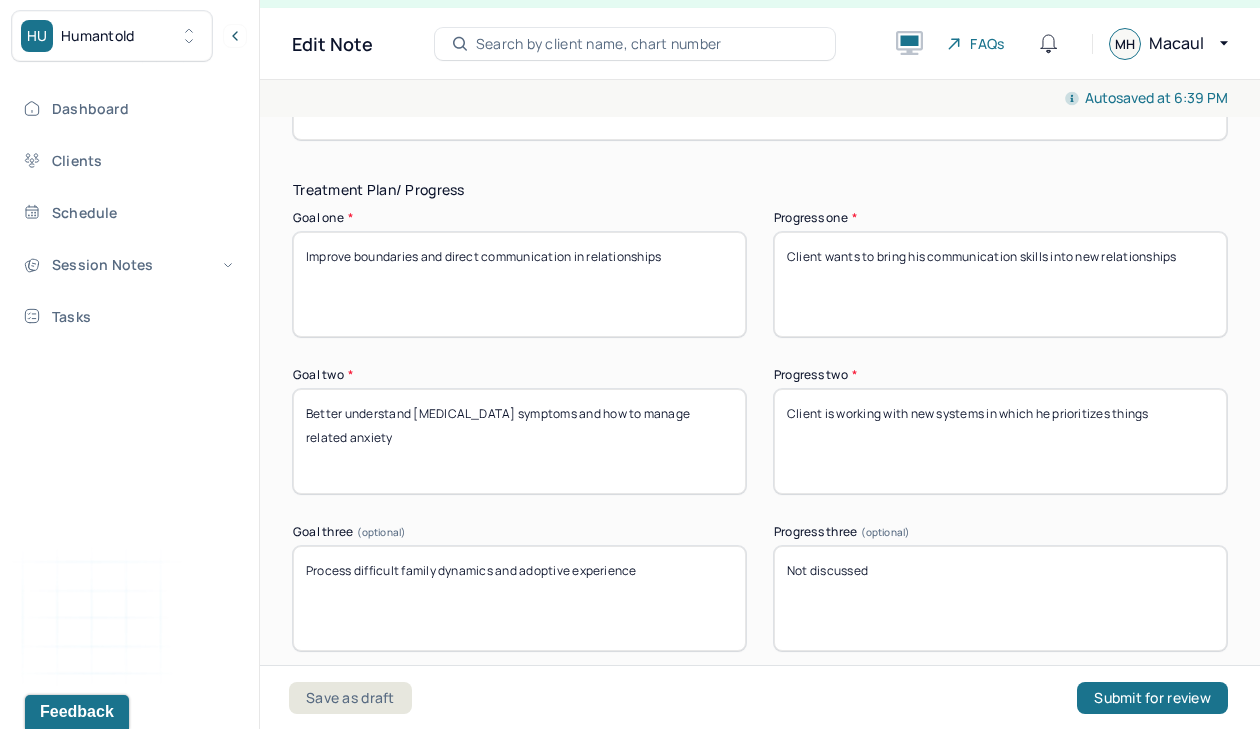 scroll, scrollTop: 3485, scrollLeft: 0, axis: vertical 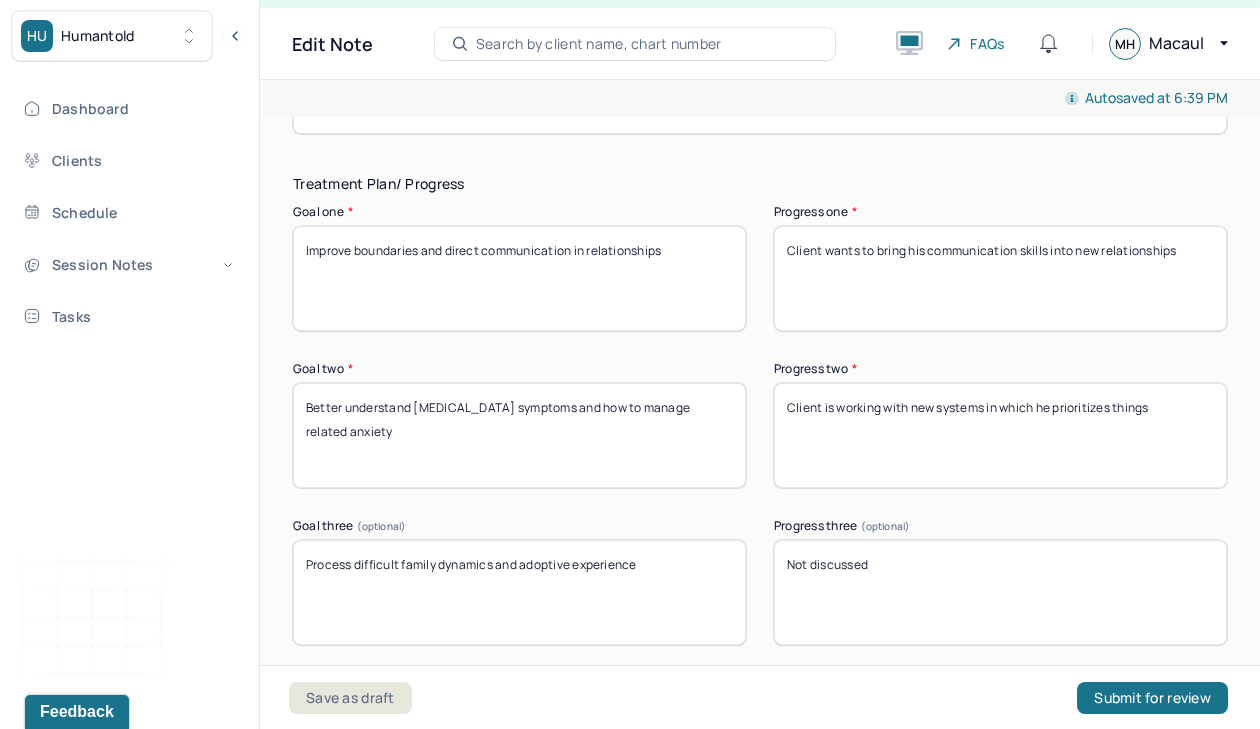 type on "Client is working with new systems in which he prioritizes things" 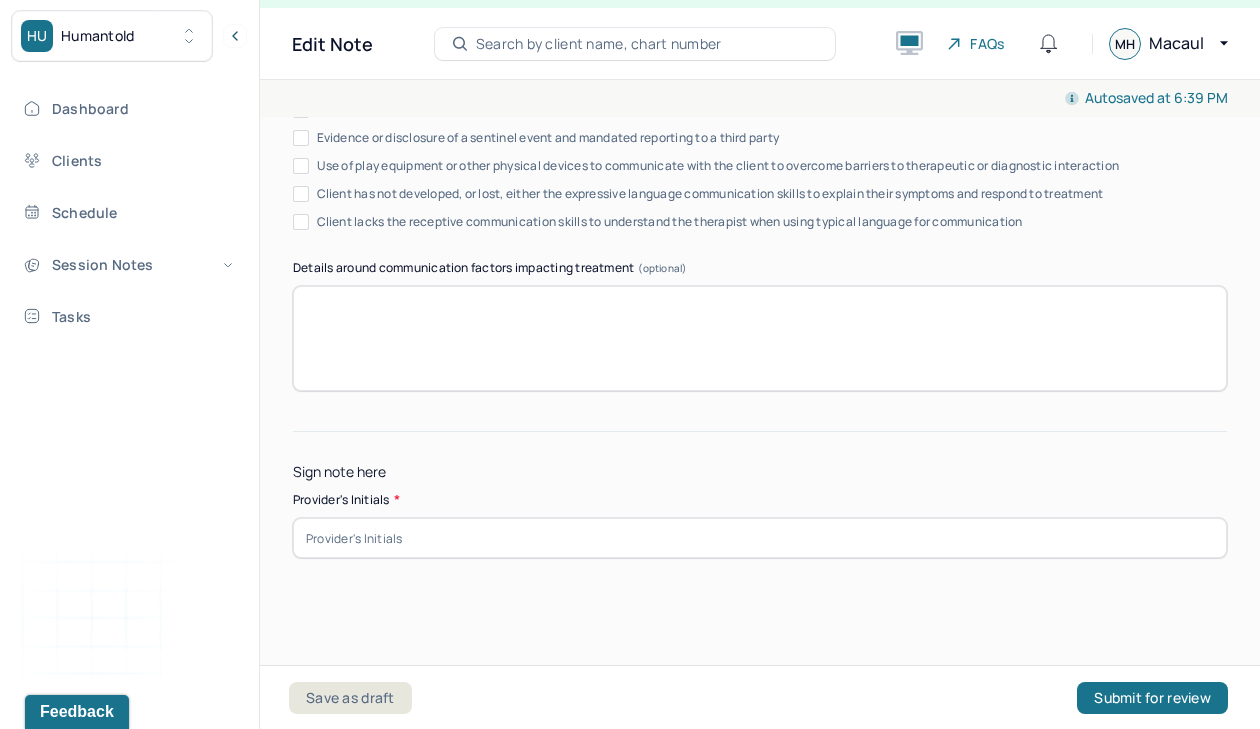 scroll, scrollTop: 4110, scrollLeft: 0, axis: vertical 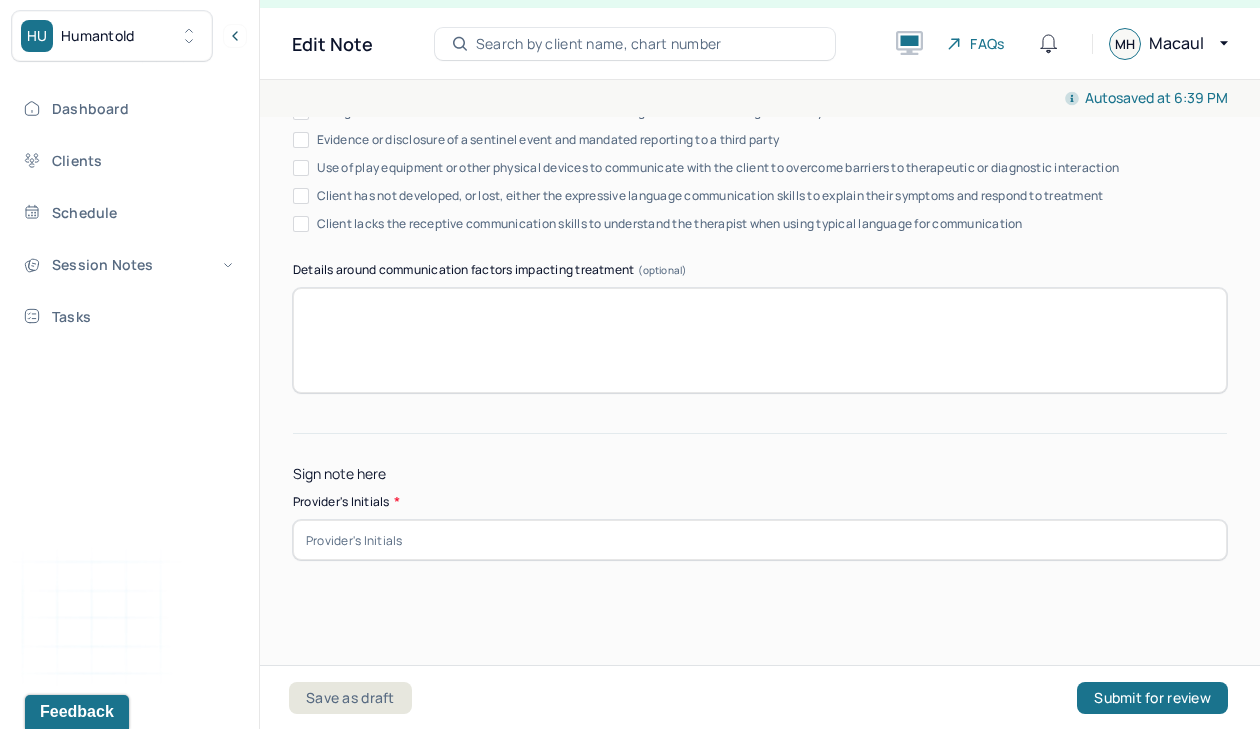 type on "client talked about his feelings about his dad's [MEDICAL_DATA] scare" 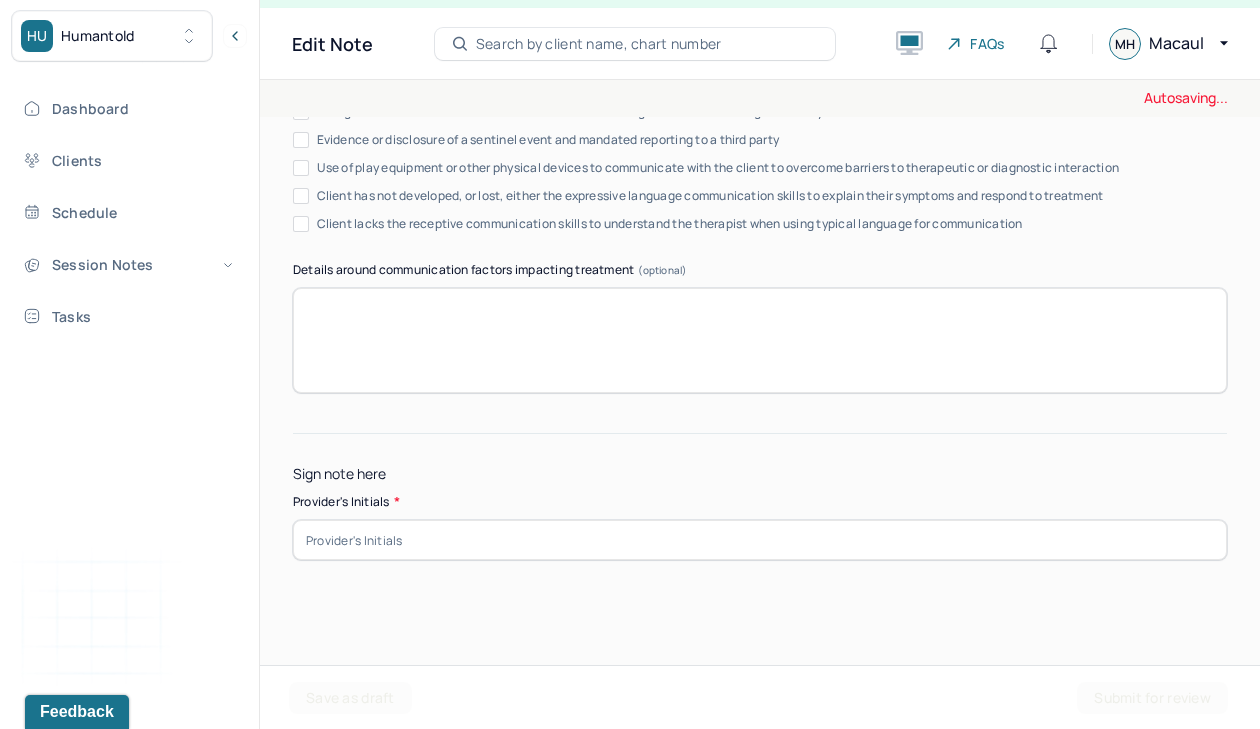 click at bounding box center [760, 540] 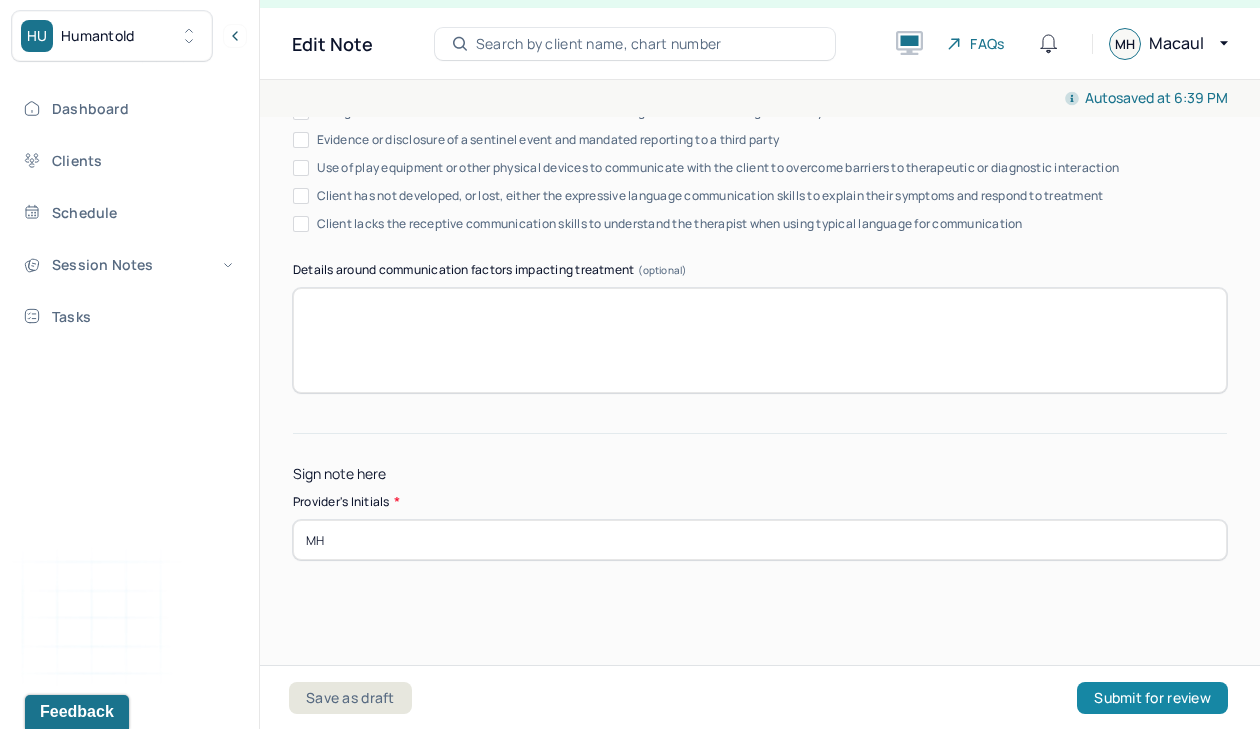 type on "MH" 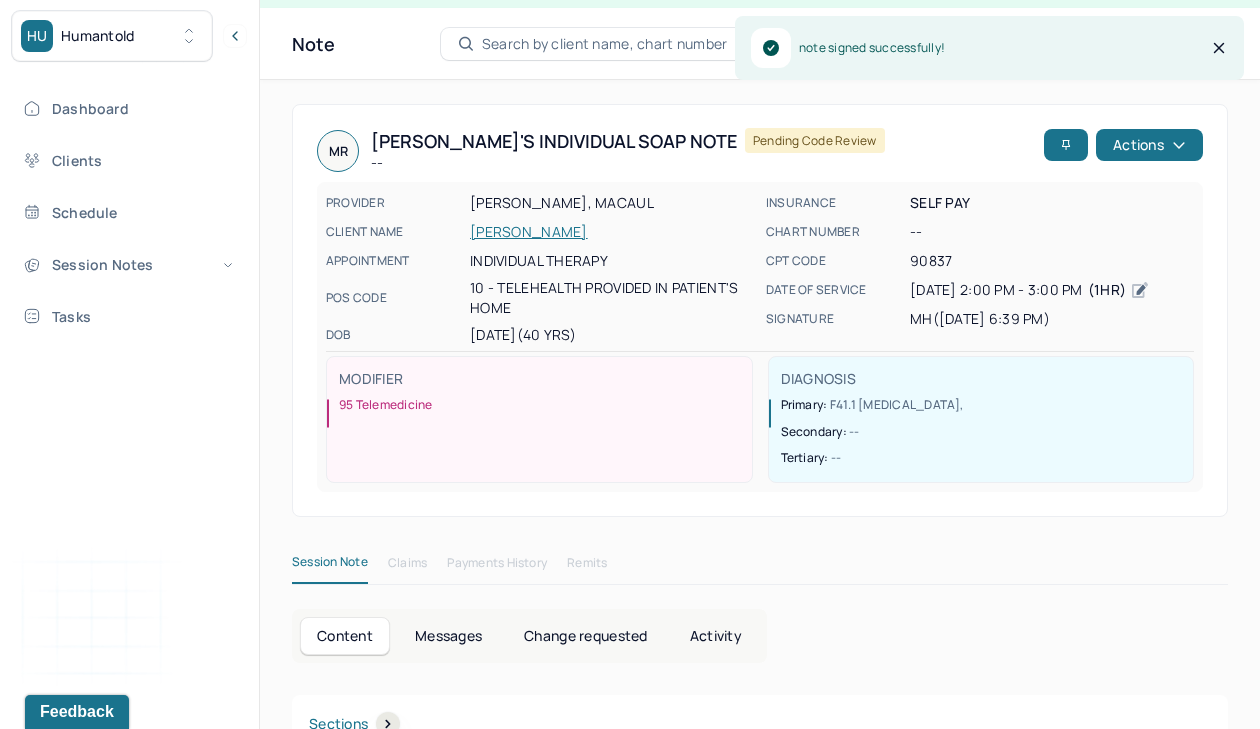 scroll, scrollTop: 0, scrollLeft: 0, axis: both 